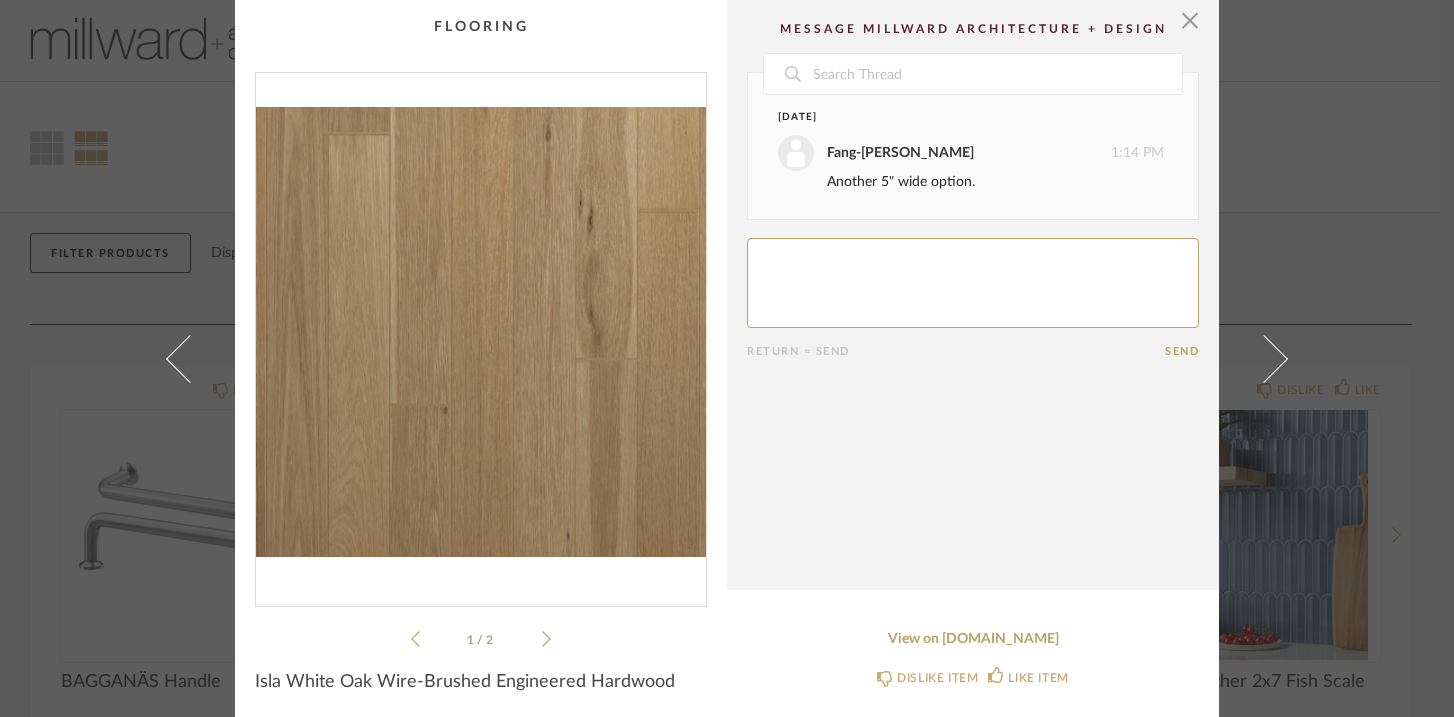 scroll, scrollTop: 0, scrollLeft: 0, axis: both 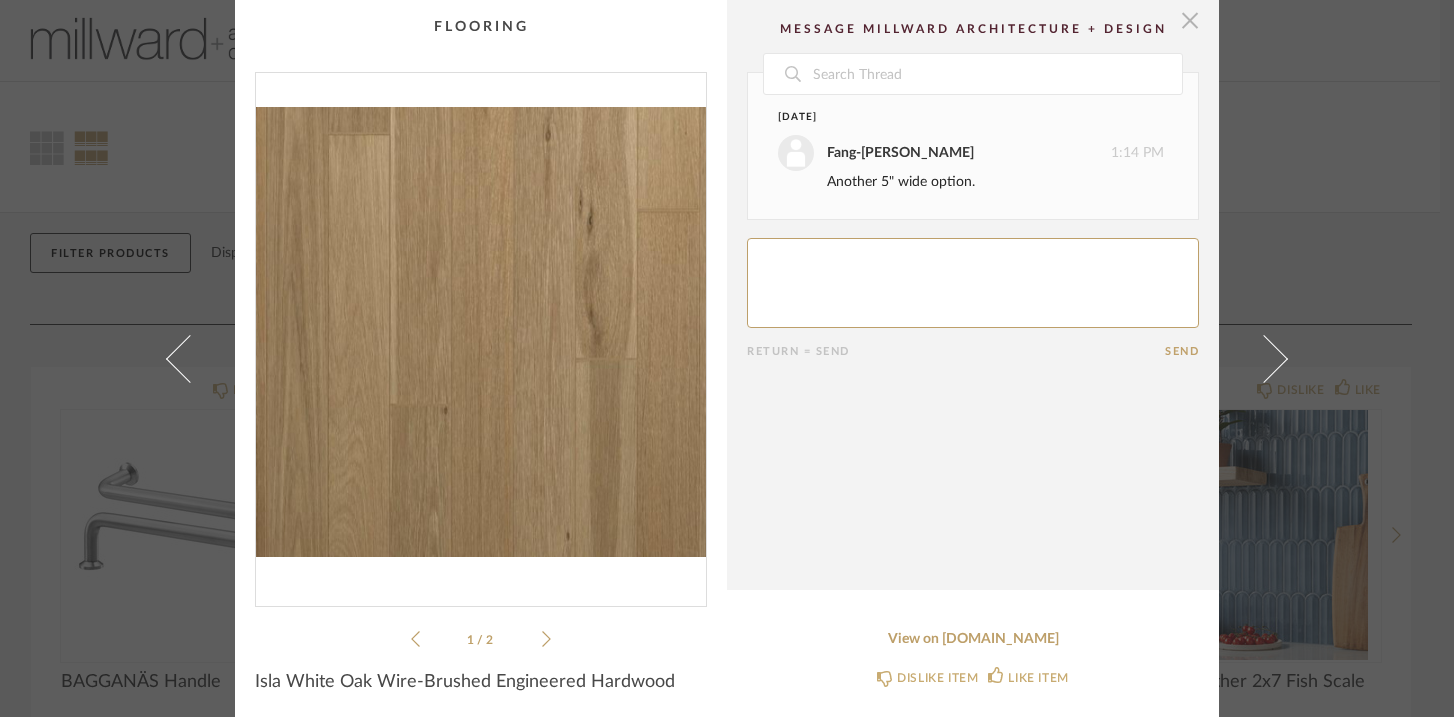 click at bounding box center [1190, 20] 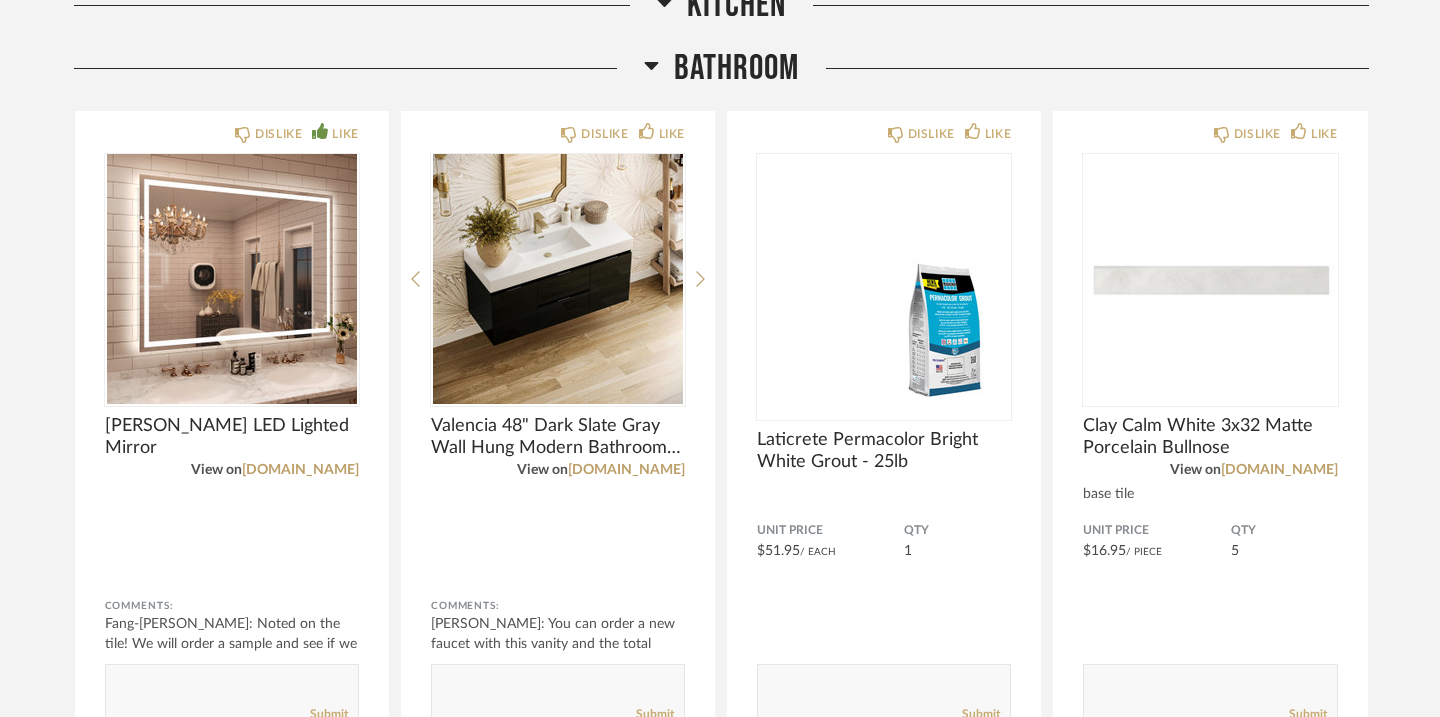 scroll, scrollTop: 1060, scrollLeft: 0, axis: vertical 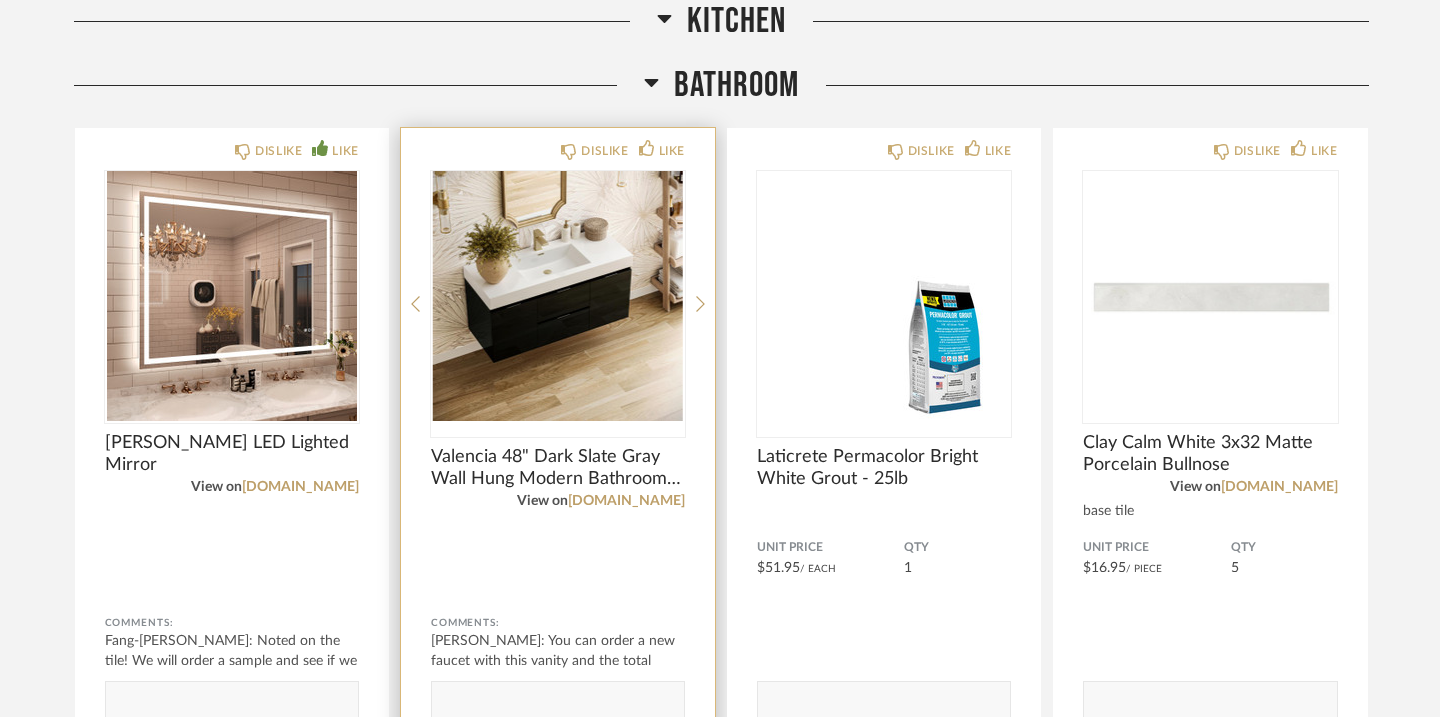 click at bounding box center (558, 296) 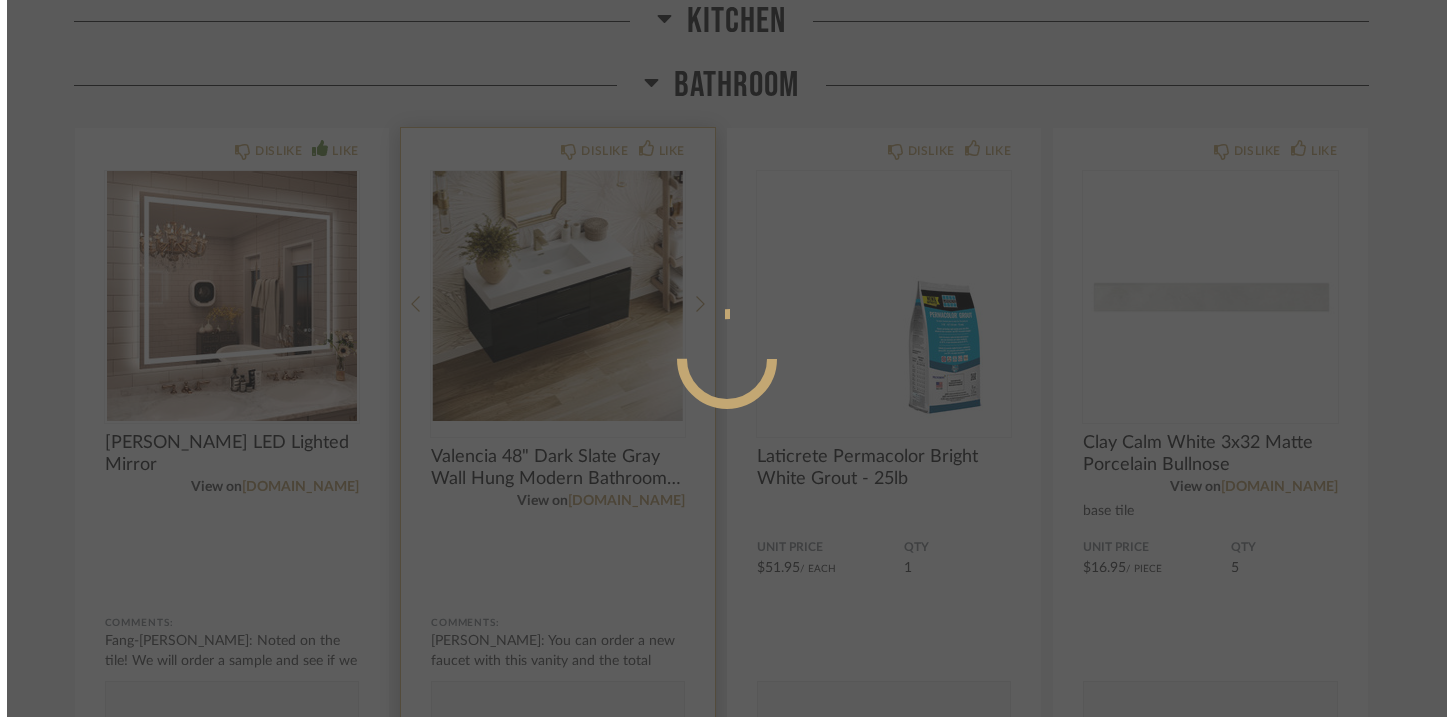 scroll, scrollTop: 0, scrollLeft: 0, axis: both 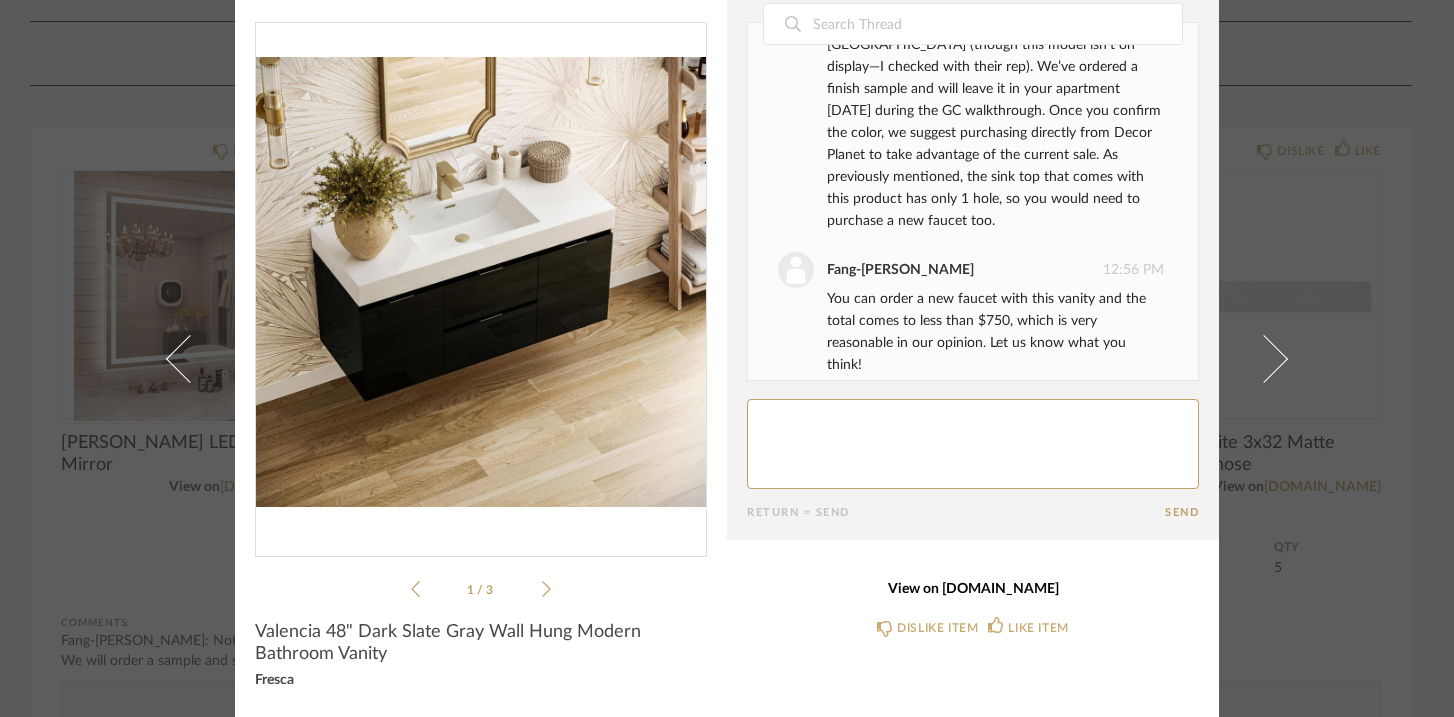 click on "View on decorplanet.com" at bounding box center (973, 589) 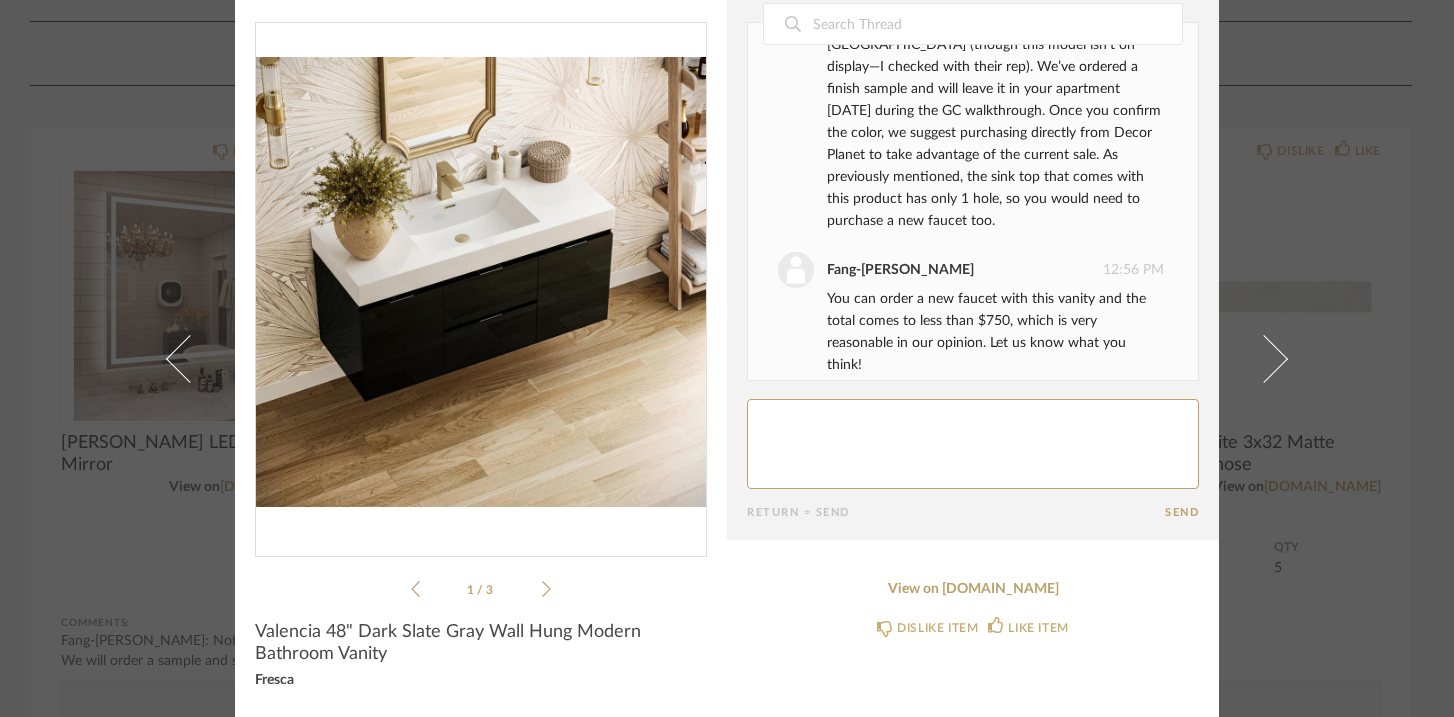 click 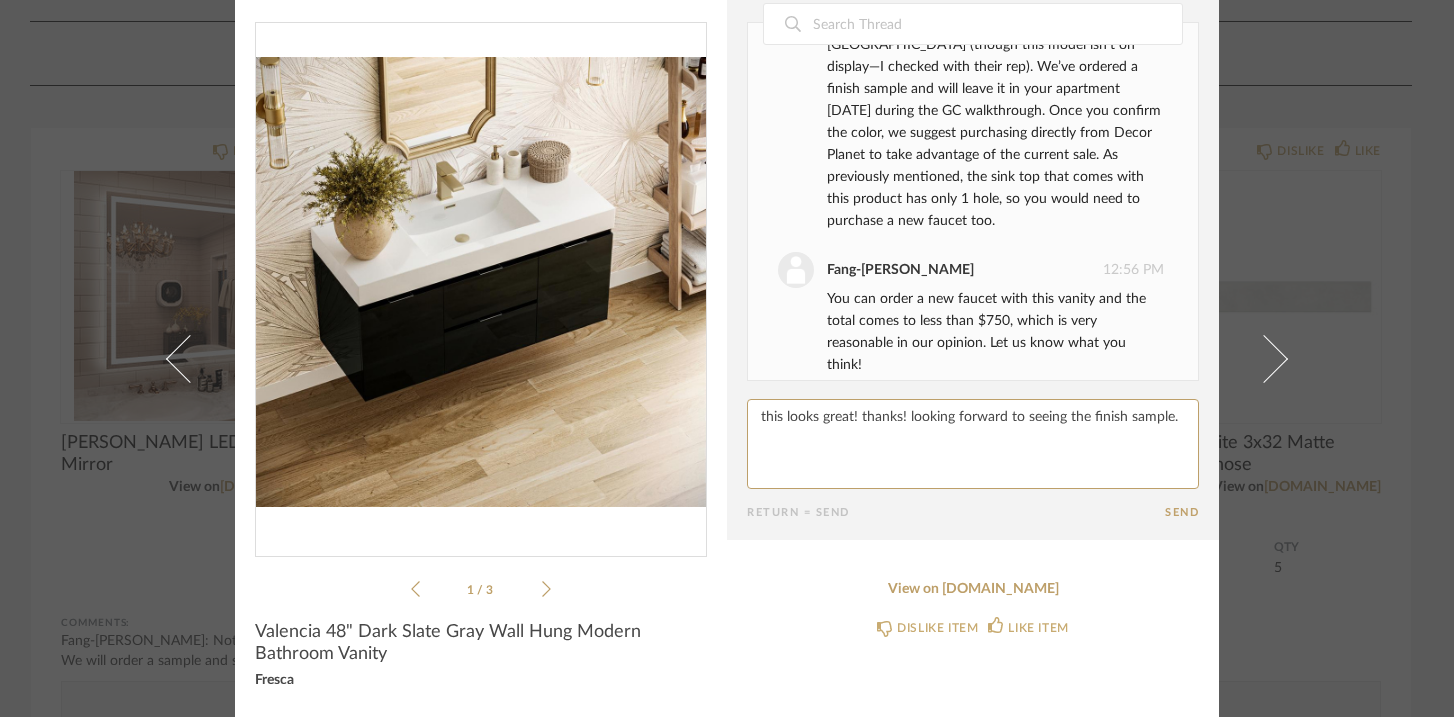 type on "this looks great! thanks! looking forward to seeing the finish sample." 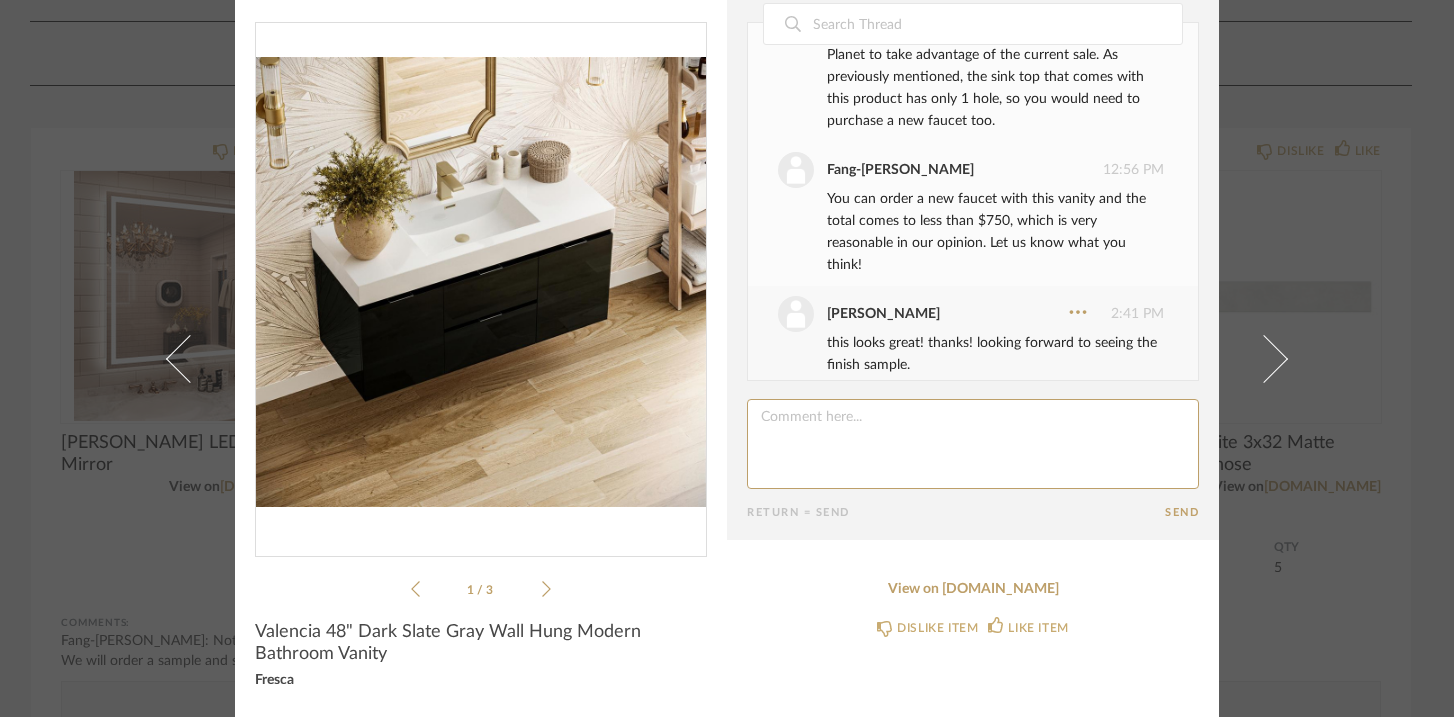 scroll, scrollTop: 0, scrollLeft: 0, axis: both 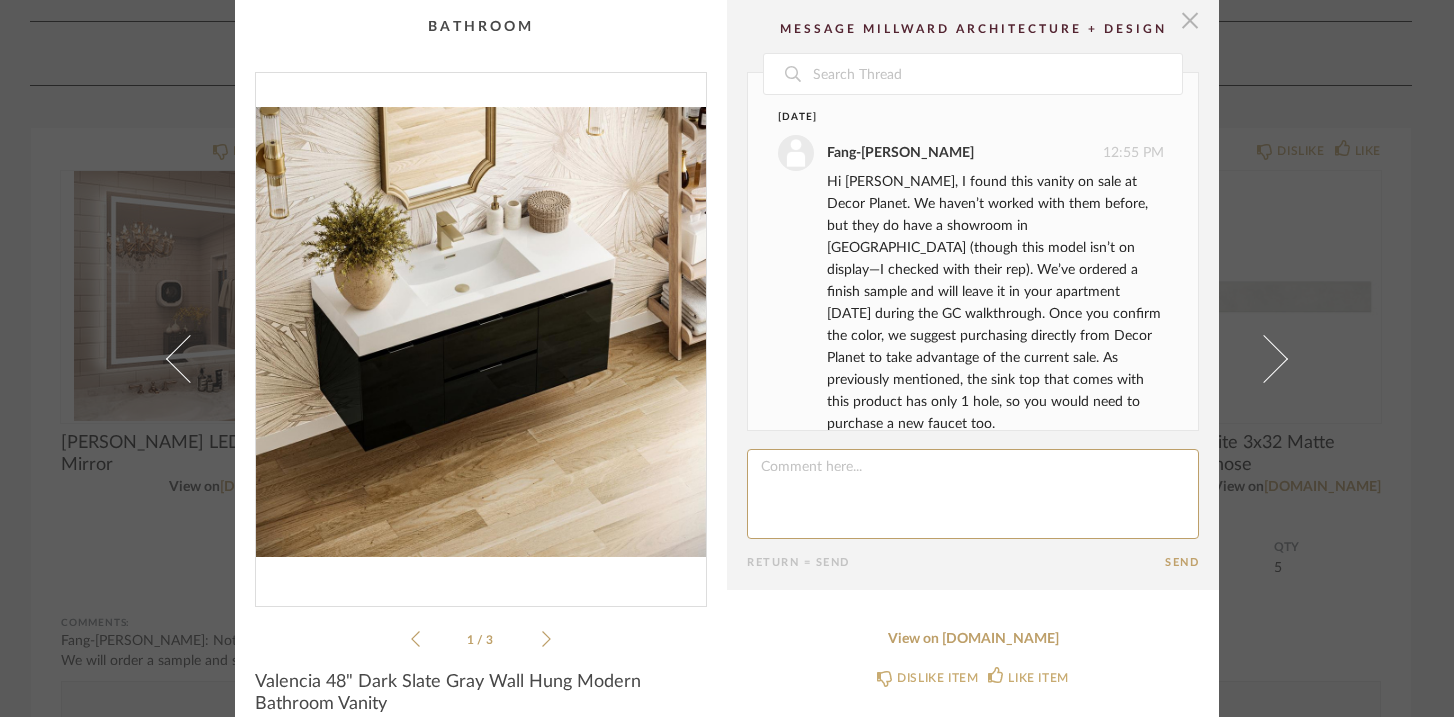 click at bounding box center (1190, 20) 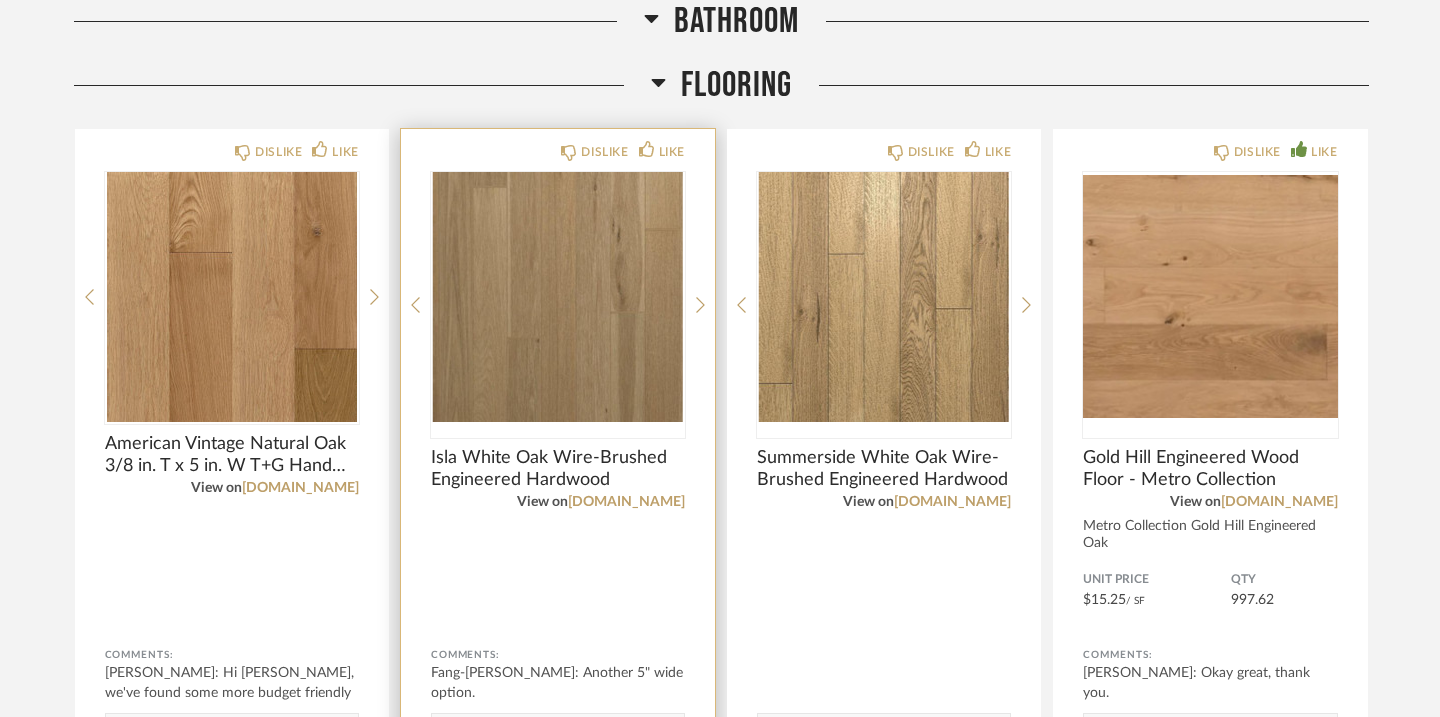 scroll, scrollTop: 1882, scrollLeft: 0, axis: vertical 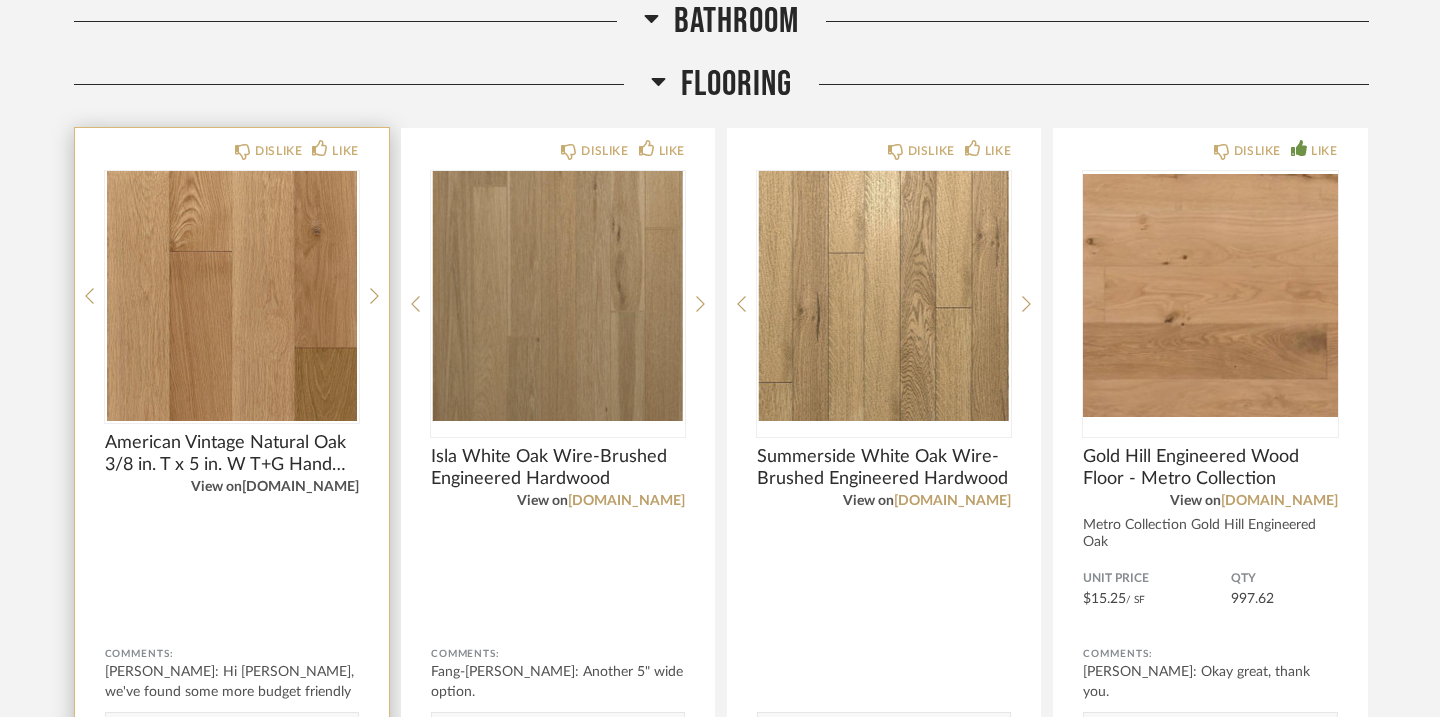 click on "[DOMAIN_NAME]" 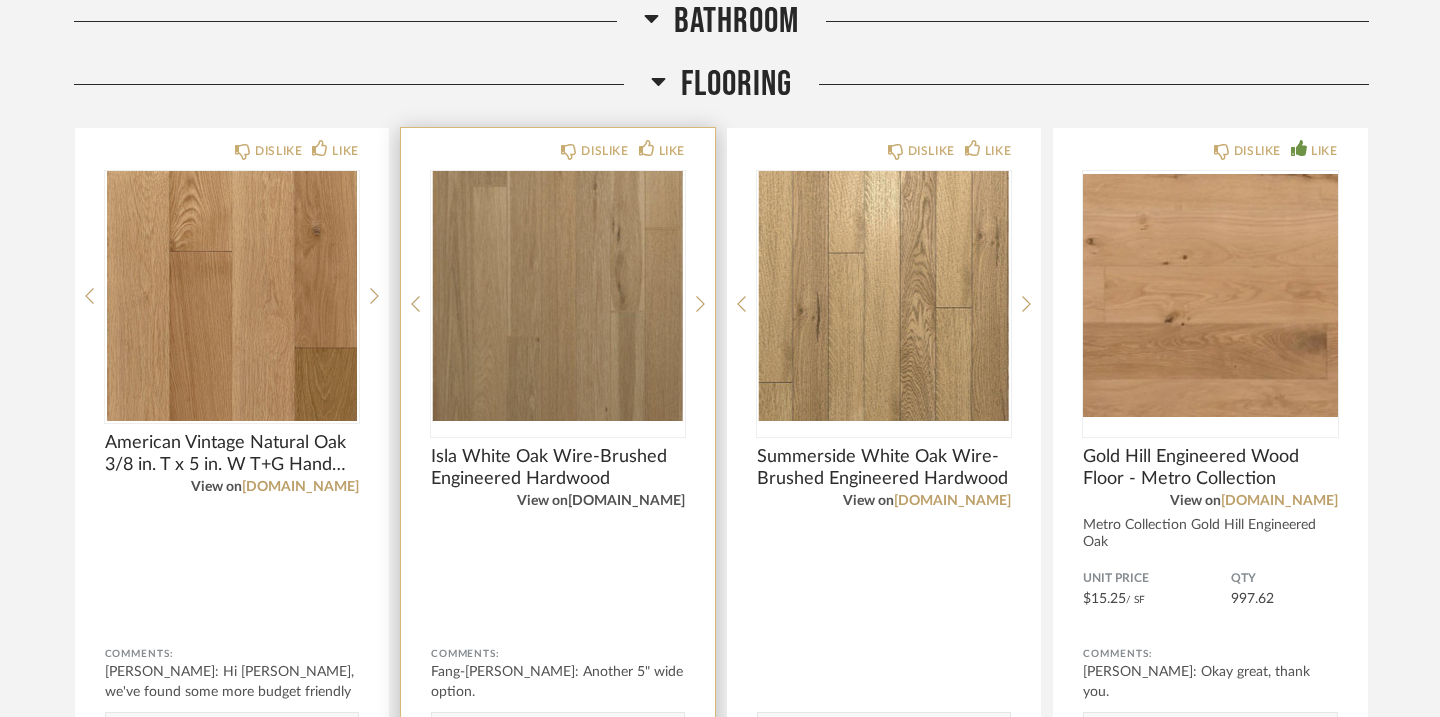 click on "flooranddecor.com" 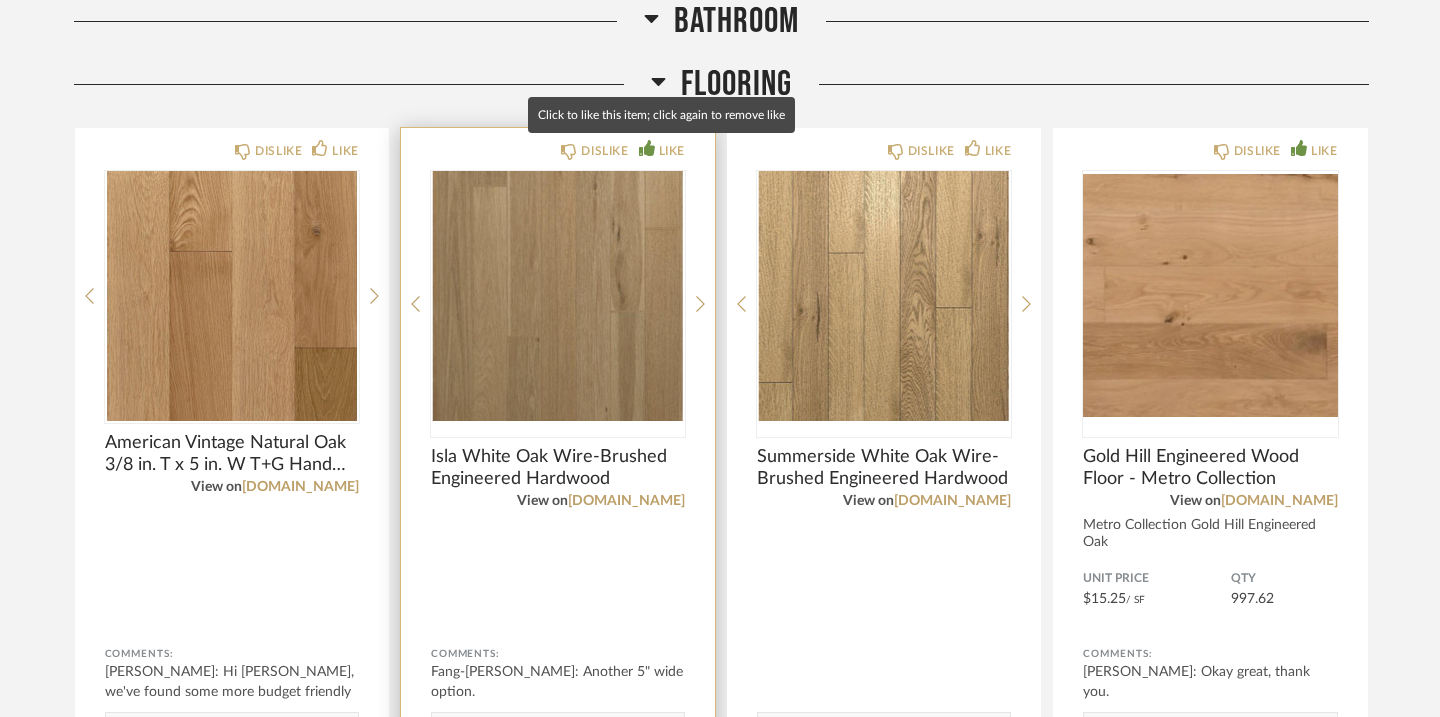 click 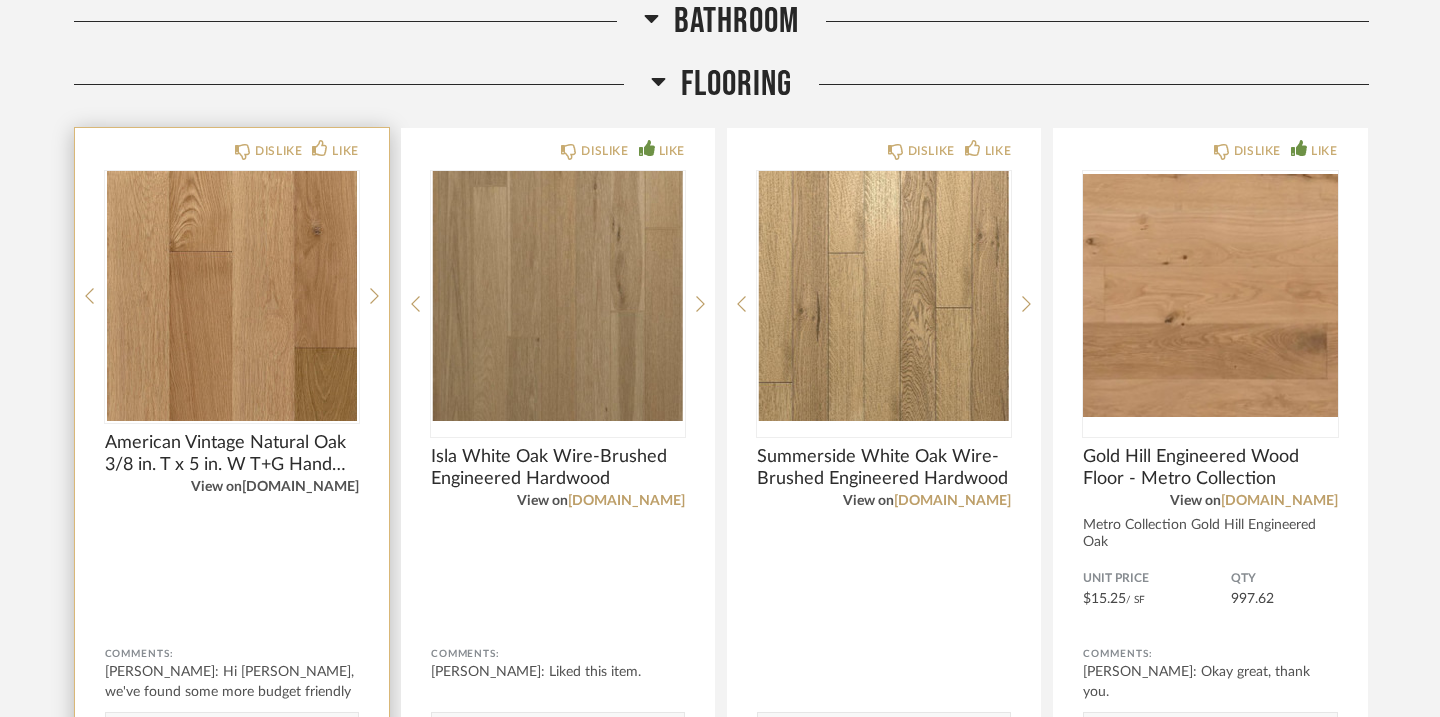 click on "[DOMAIN_NAME]" 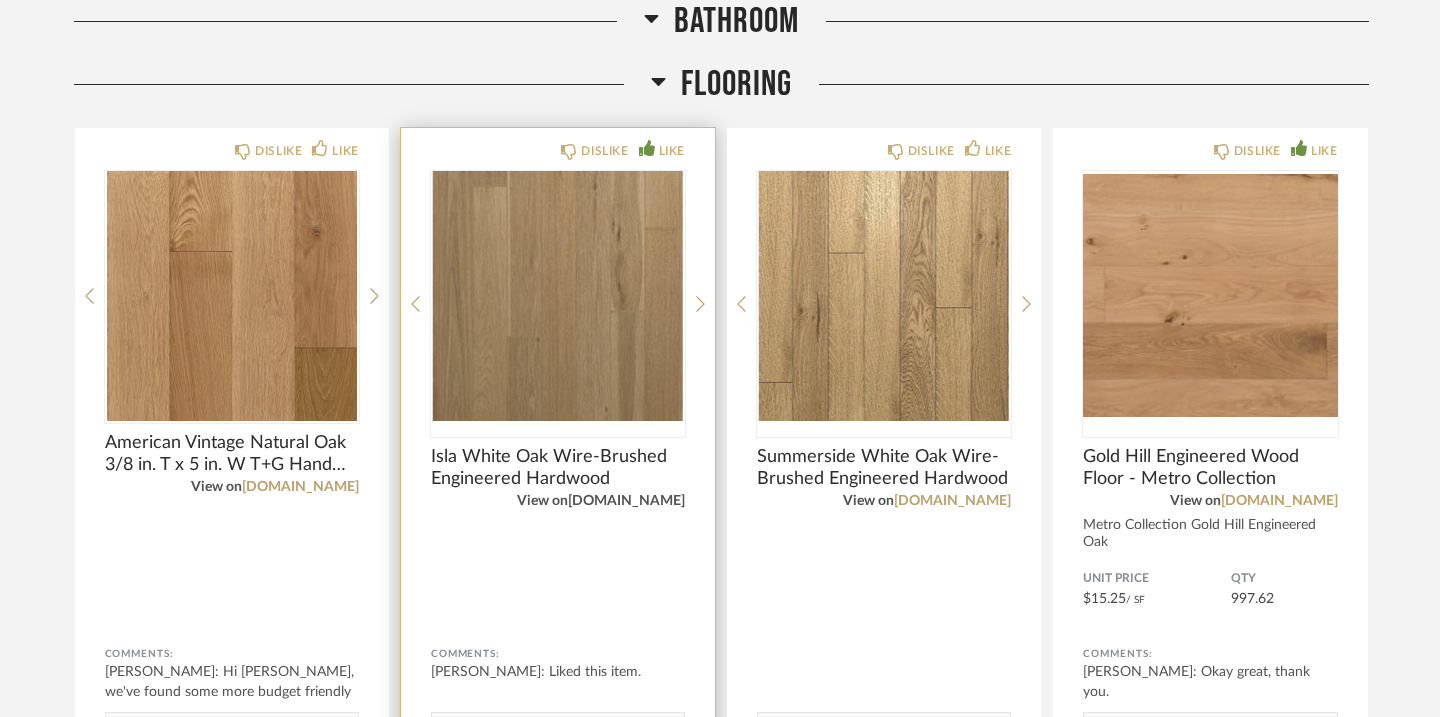 click on "flooranddecor.com" 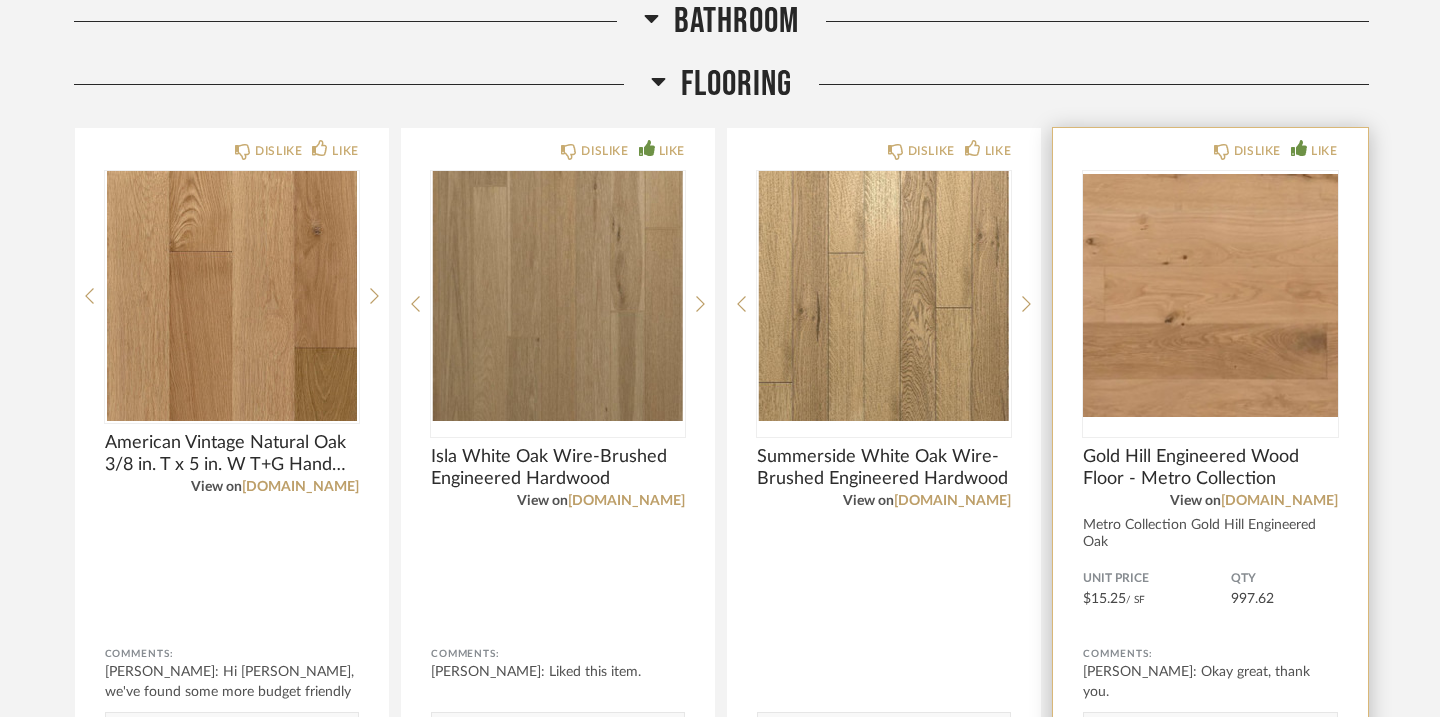 click at bounding box center [1210, 296] 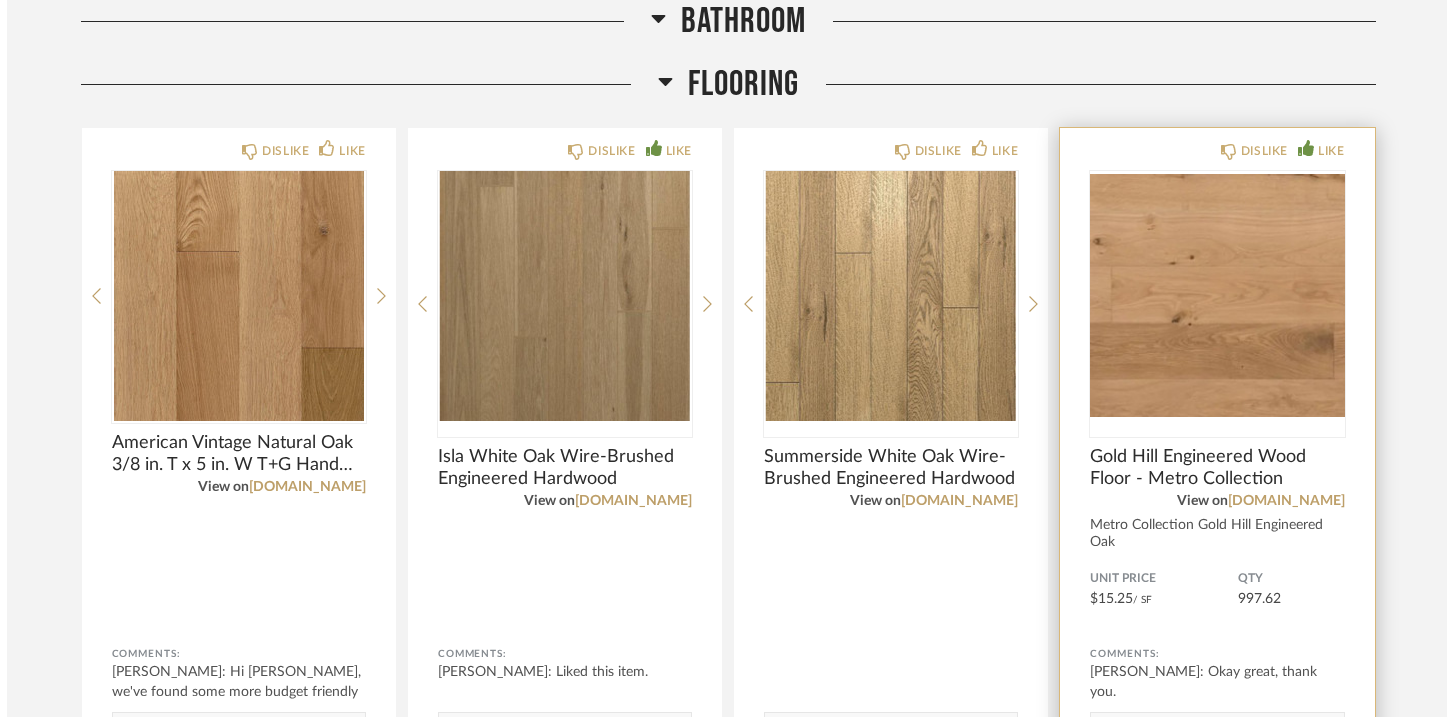 scroll, scrollTop: 0, scrollLeft: 0, axis: both 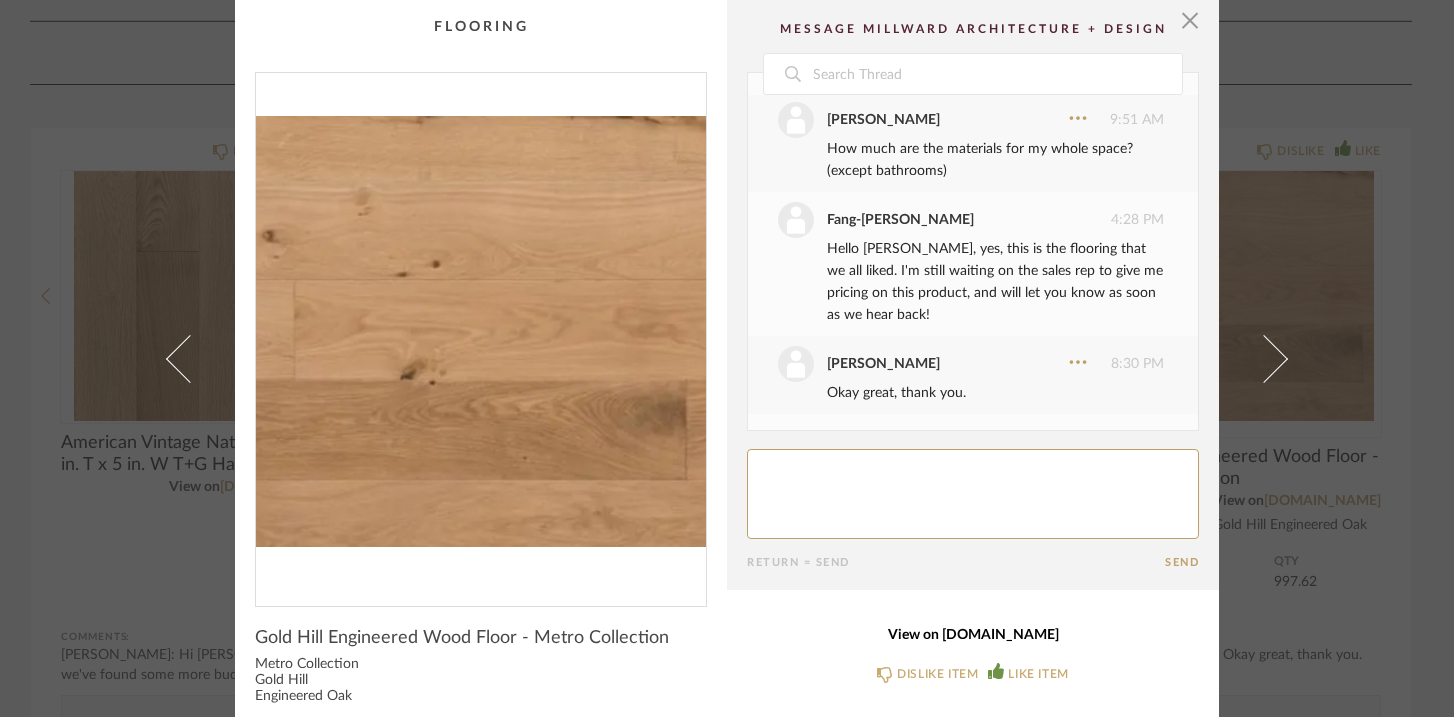 click on "View on sotafloors.com" at bounding box center [973, 635] 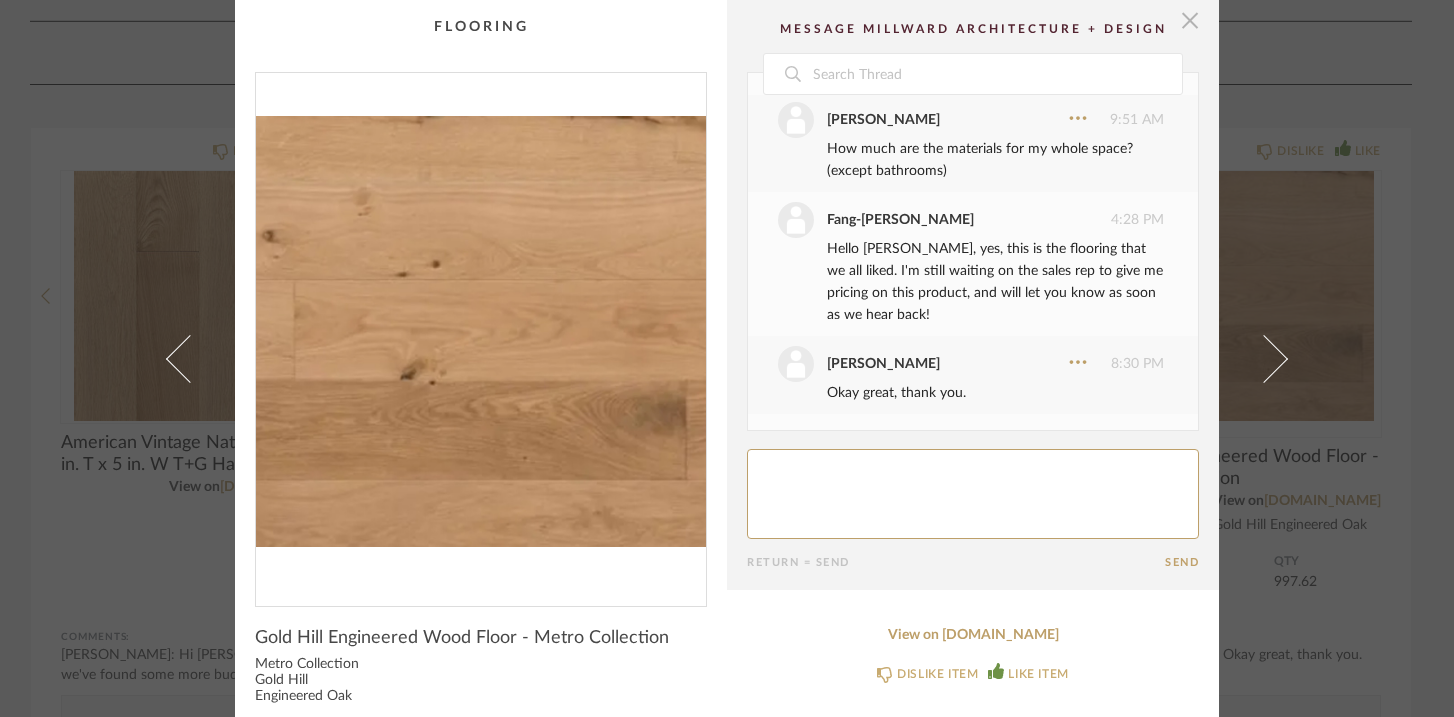 click at bounding box center [1190, 20] 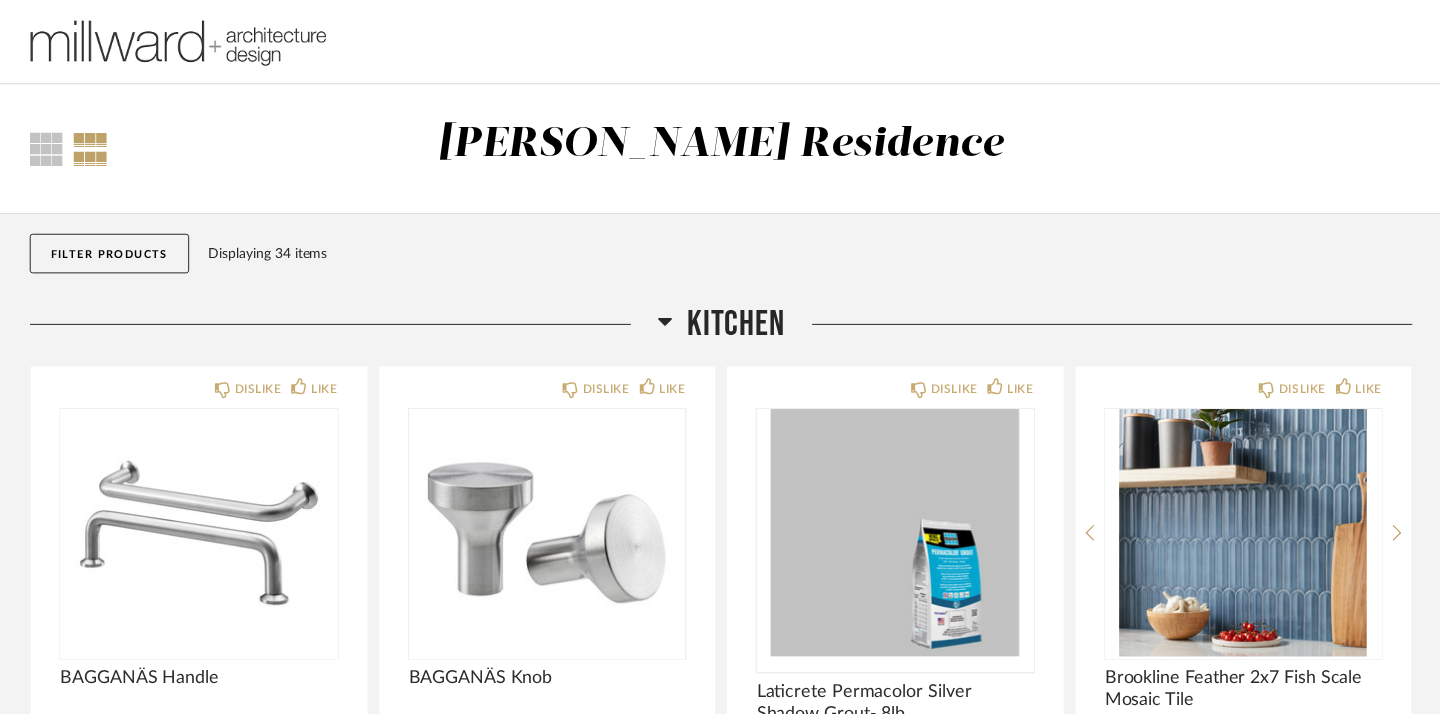 scroll, scrollTop: 1882, scrollLeft: 0, axis: vertical 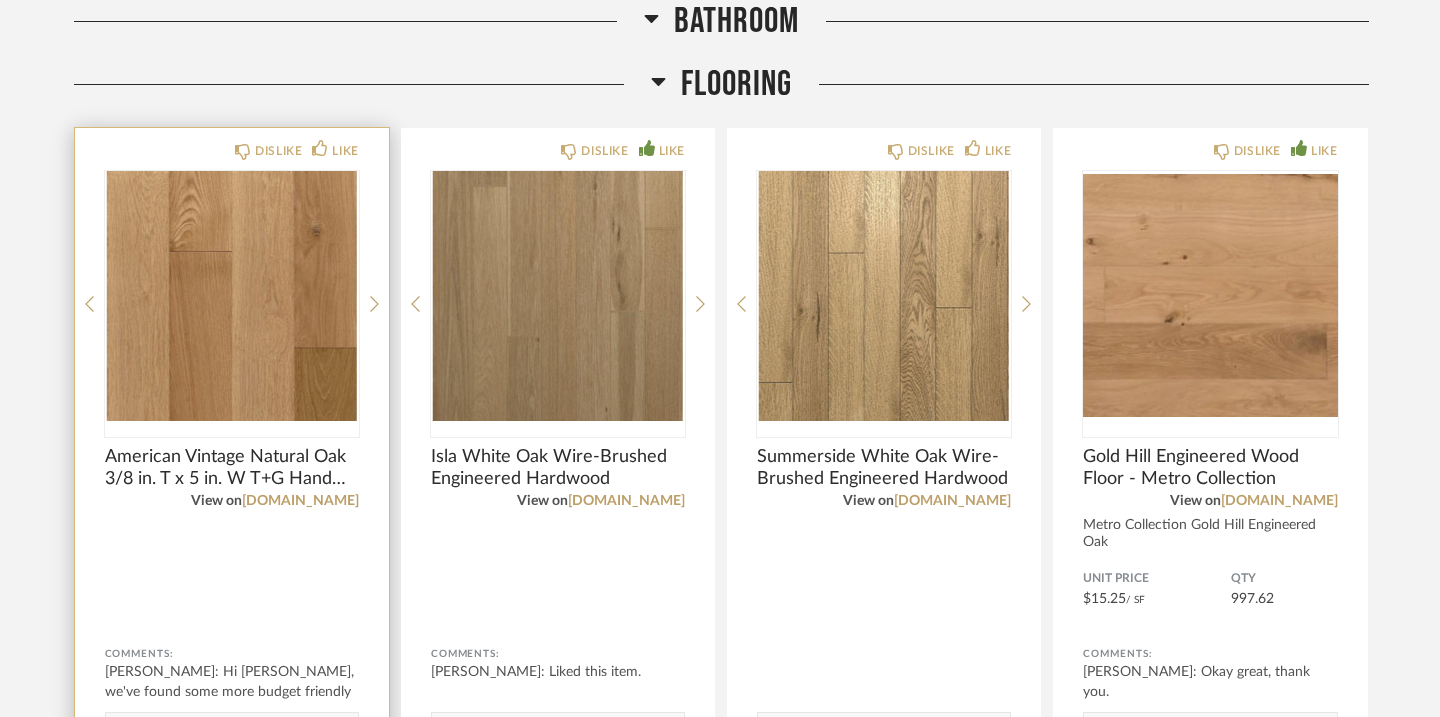 click at bounding box center [232, 296] 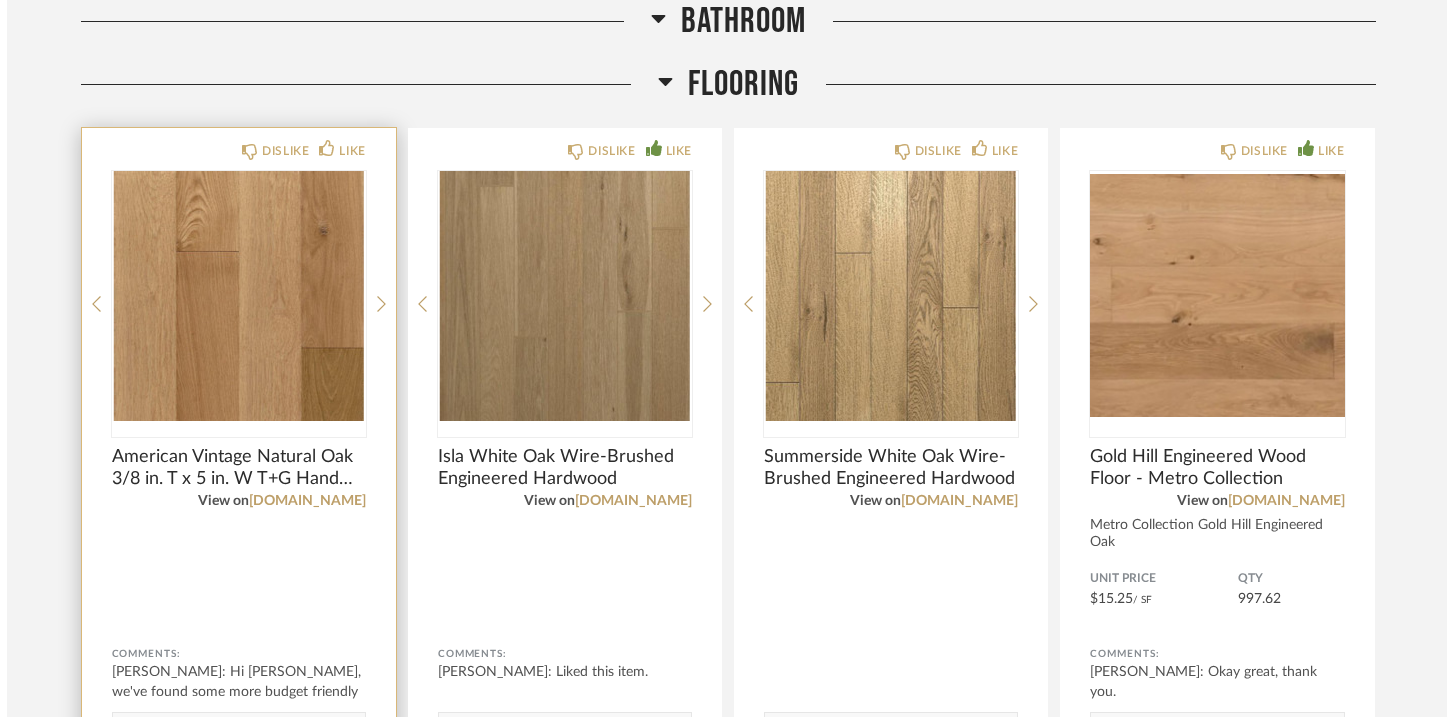 scroll, scrollTop: 0, scrollLeft: 0, axis: both 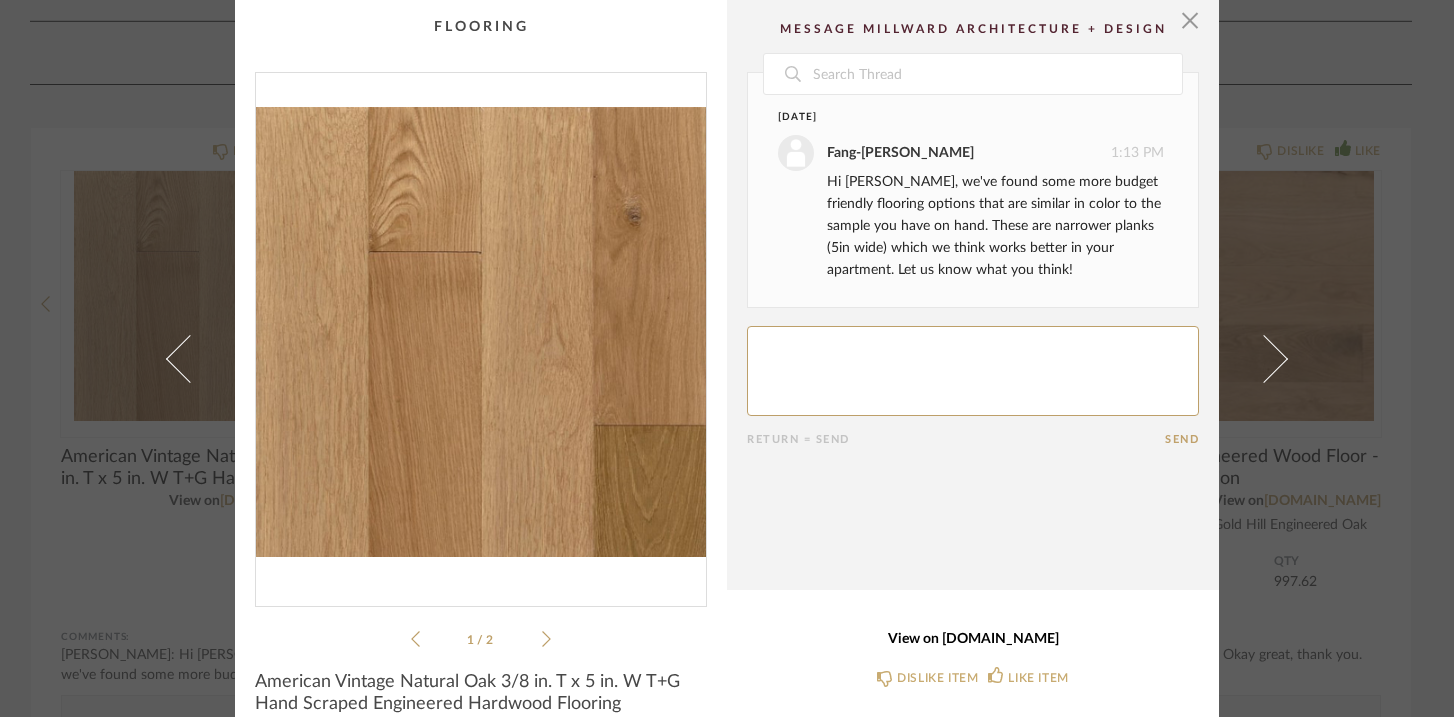 click on "View on homedepot.com" at bounding box center (973, 639) 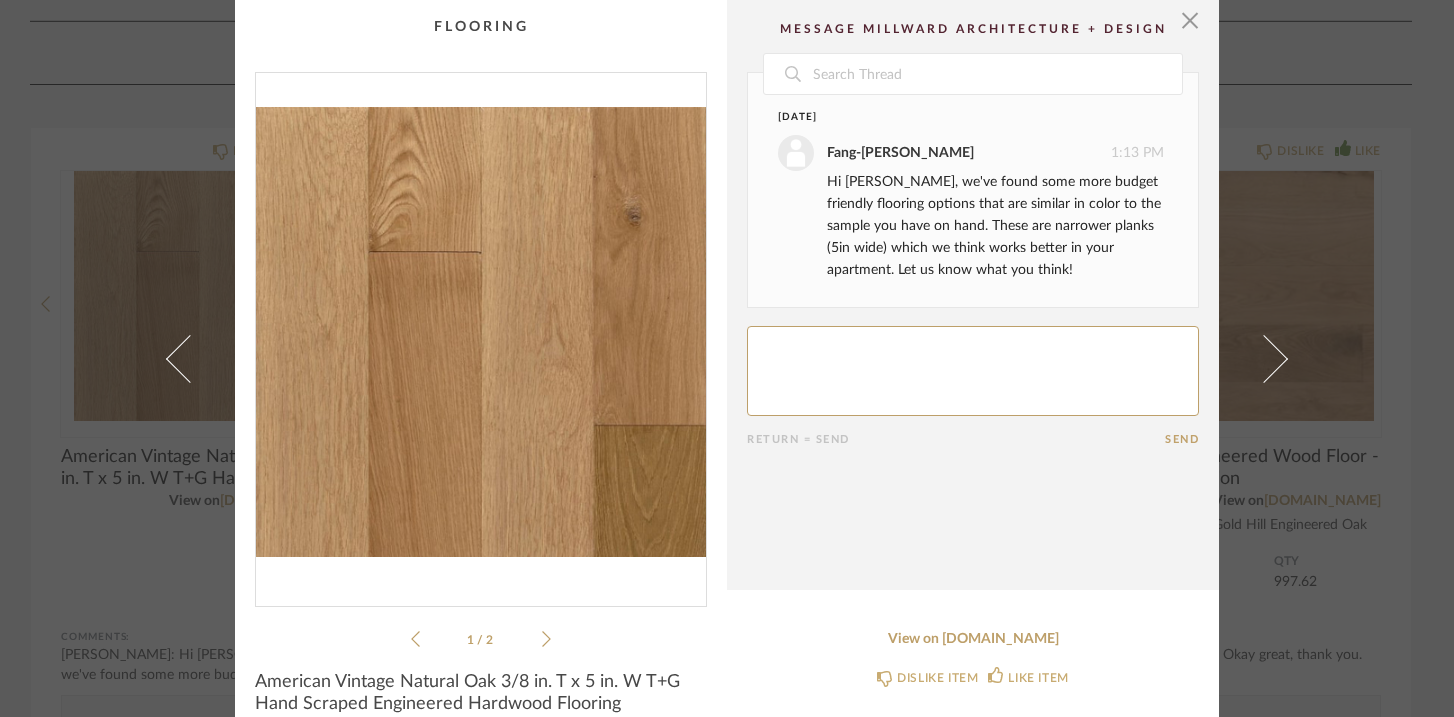 click 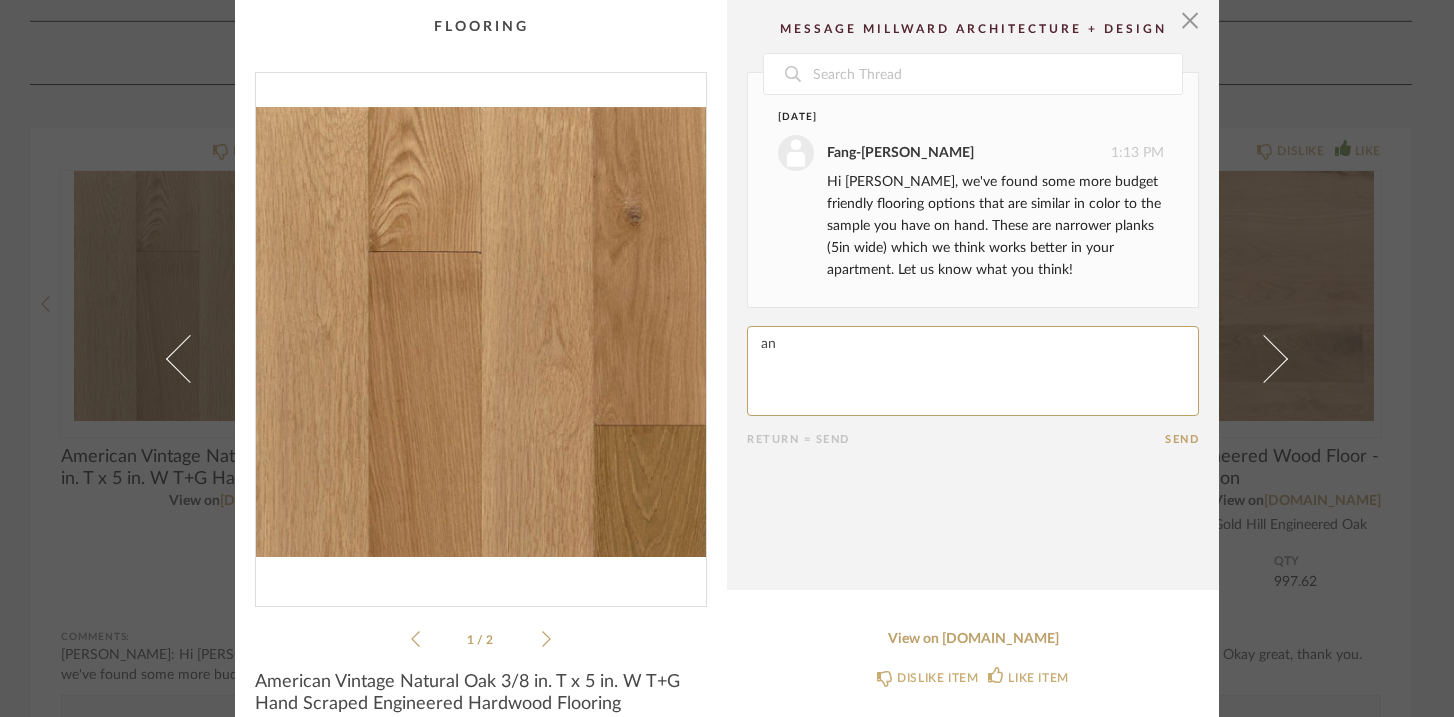 type on "a" 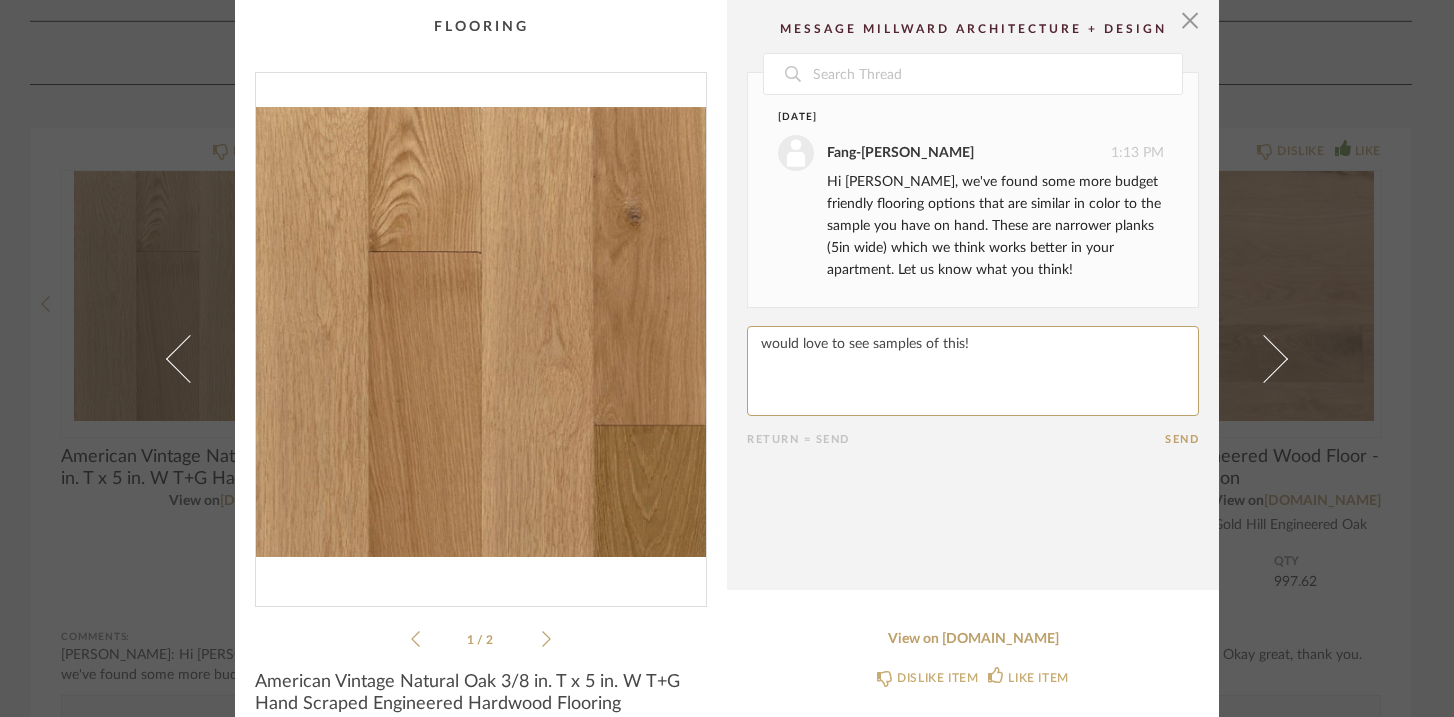 type on "would love to see samples of this!" 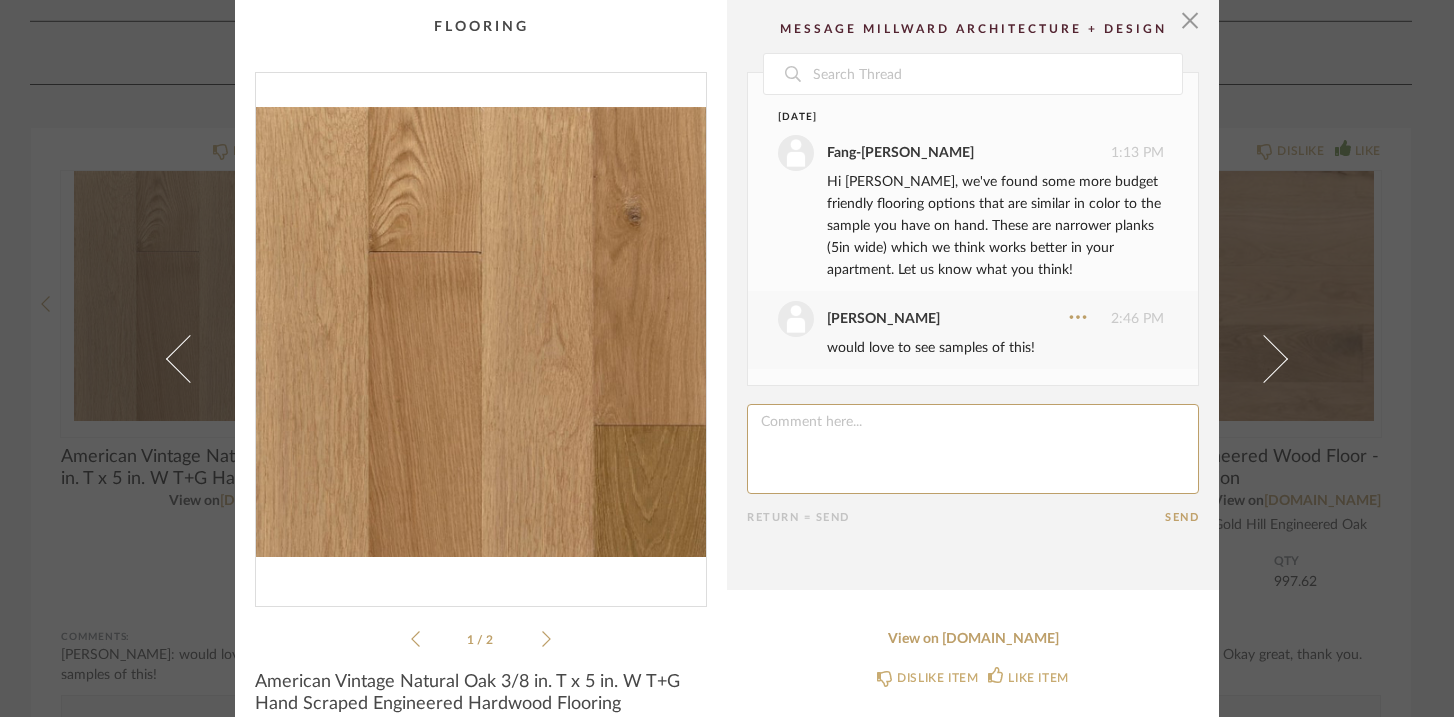 click on "× 1 / 2  Date  Today  Fang-Ting Lee   1:13 PM  Hi Anne, we've found some more budget friendly flooring options that are similar in color to the sample you have on hand. These are narrower planks (5in wide) which we think works better in your apartment. Let us know what you think!  Anne Kauffman   2:46 PM  would love to see samples of this!      Return = Send  Send  American Vintage Natural Oak 3/8 in. T x 5 in. W T+G Hand Scraped Engineered Hardwood Flooring   View on homedepot.com  DISLIKE ITEM LIKE ITEM" at bounding box center [727, 371] 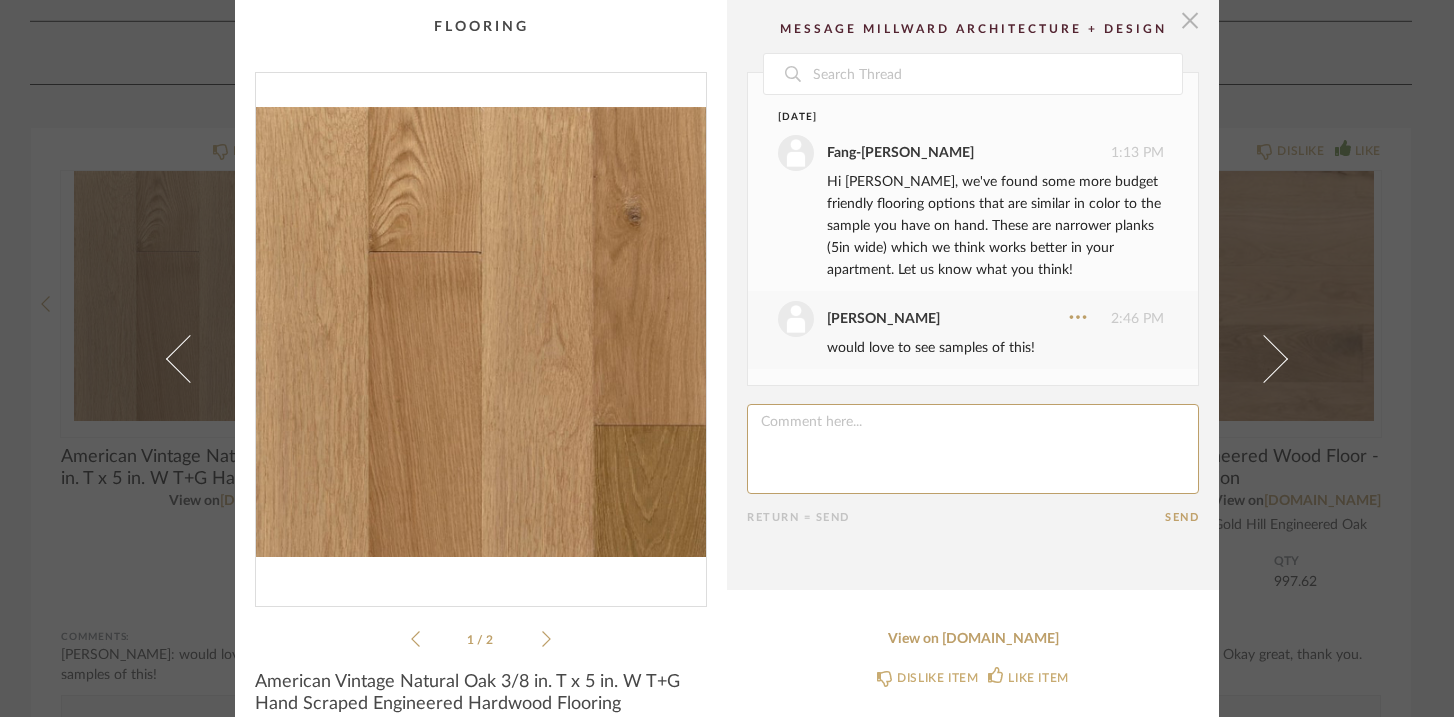 click at bounding box center [1190, 20] 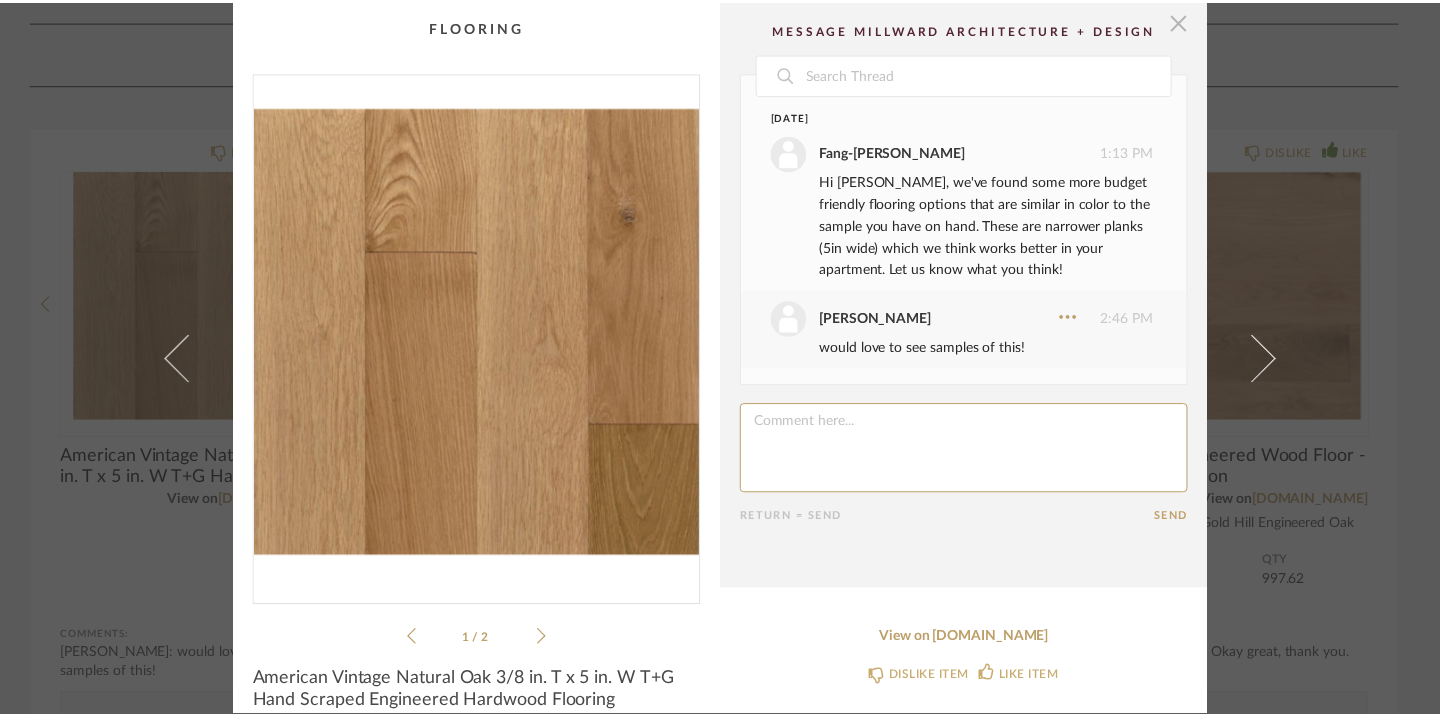 scroll, scrollTop: 1882, scrollLeft: 0, axis: vertical 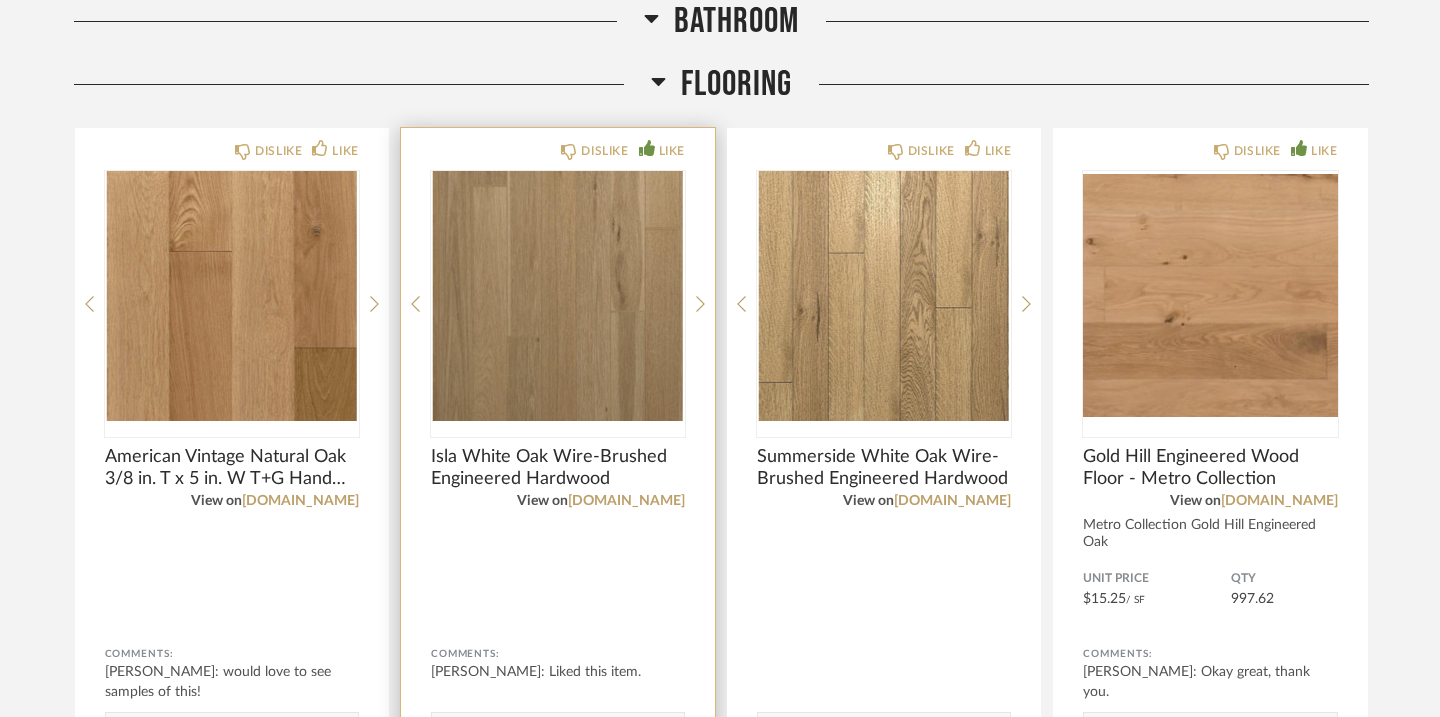 click at bounding box center (558, 296) 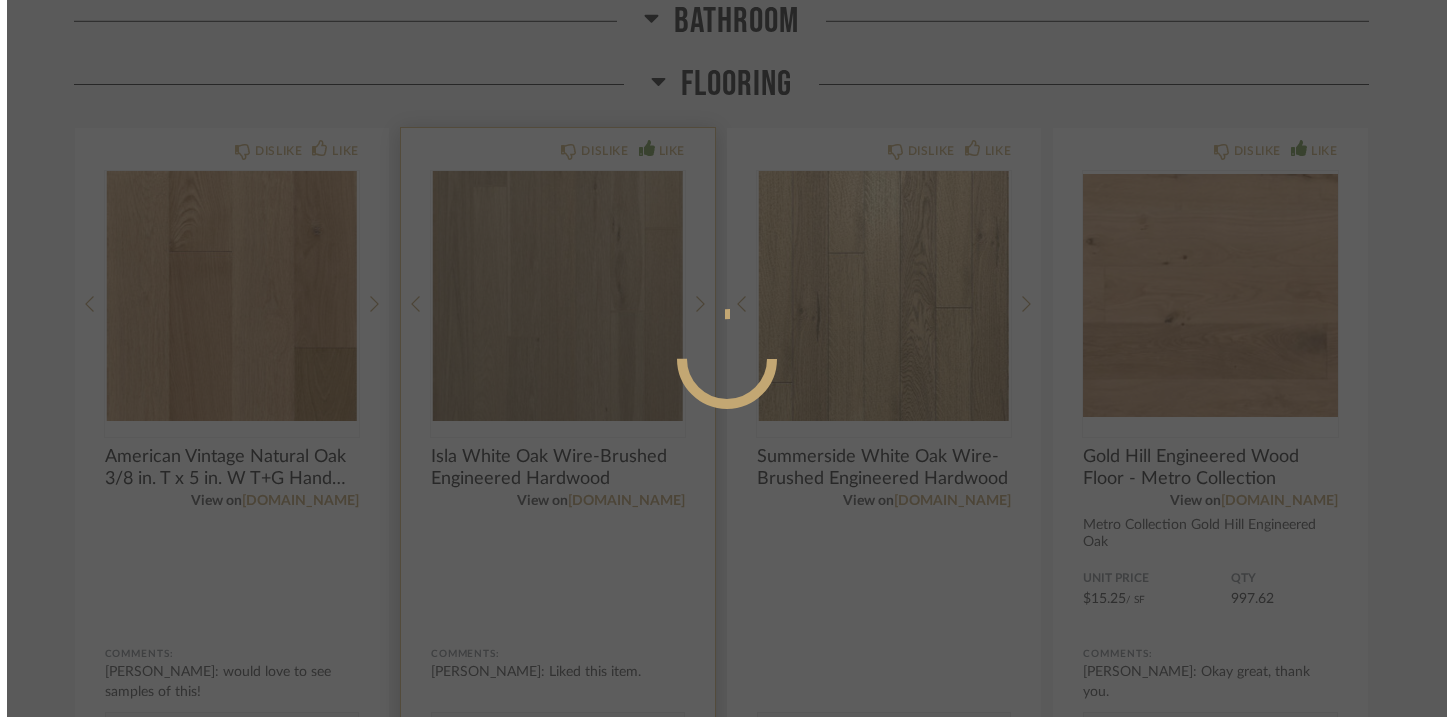 scroll, scrollTop: 0, scrollLeft: 0, axis: both 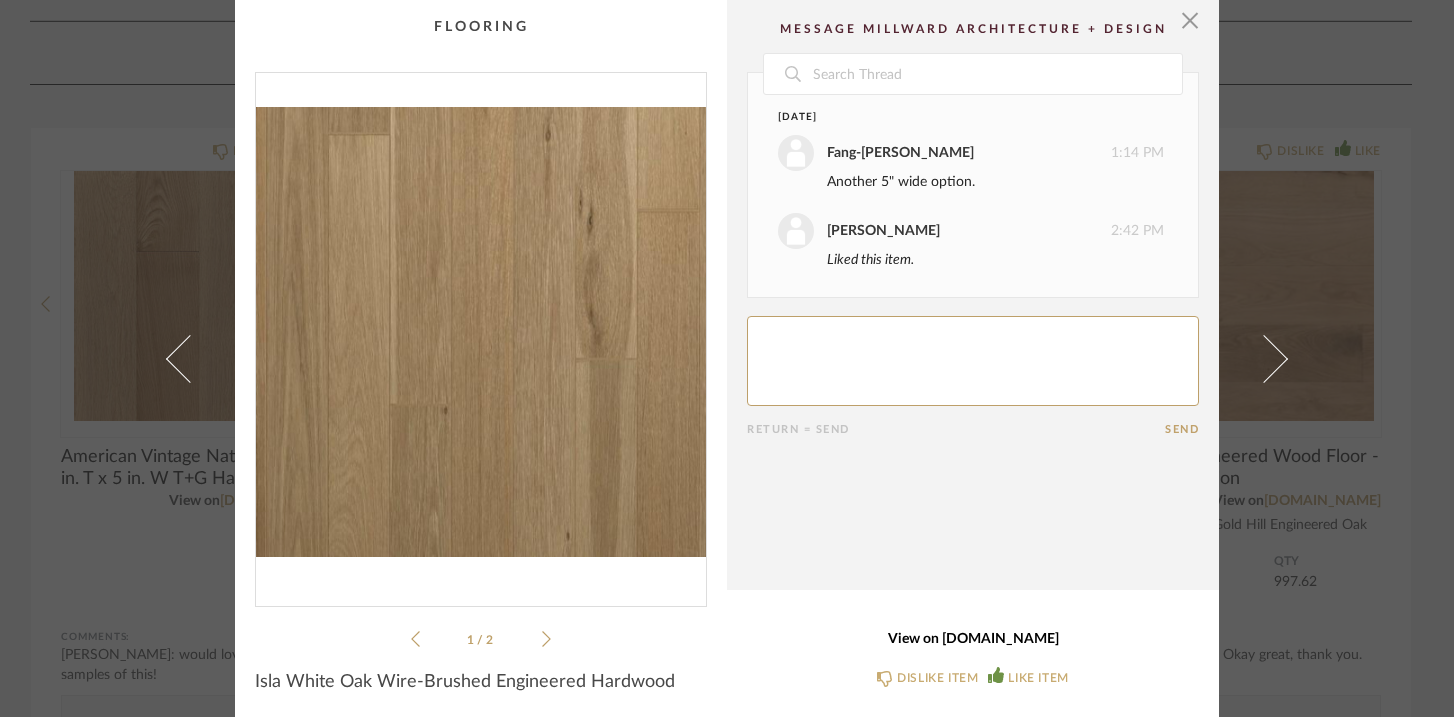 click on "View on flooranddecor.com" at bounding box center [973, 639] 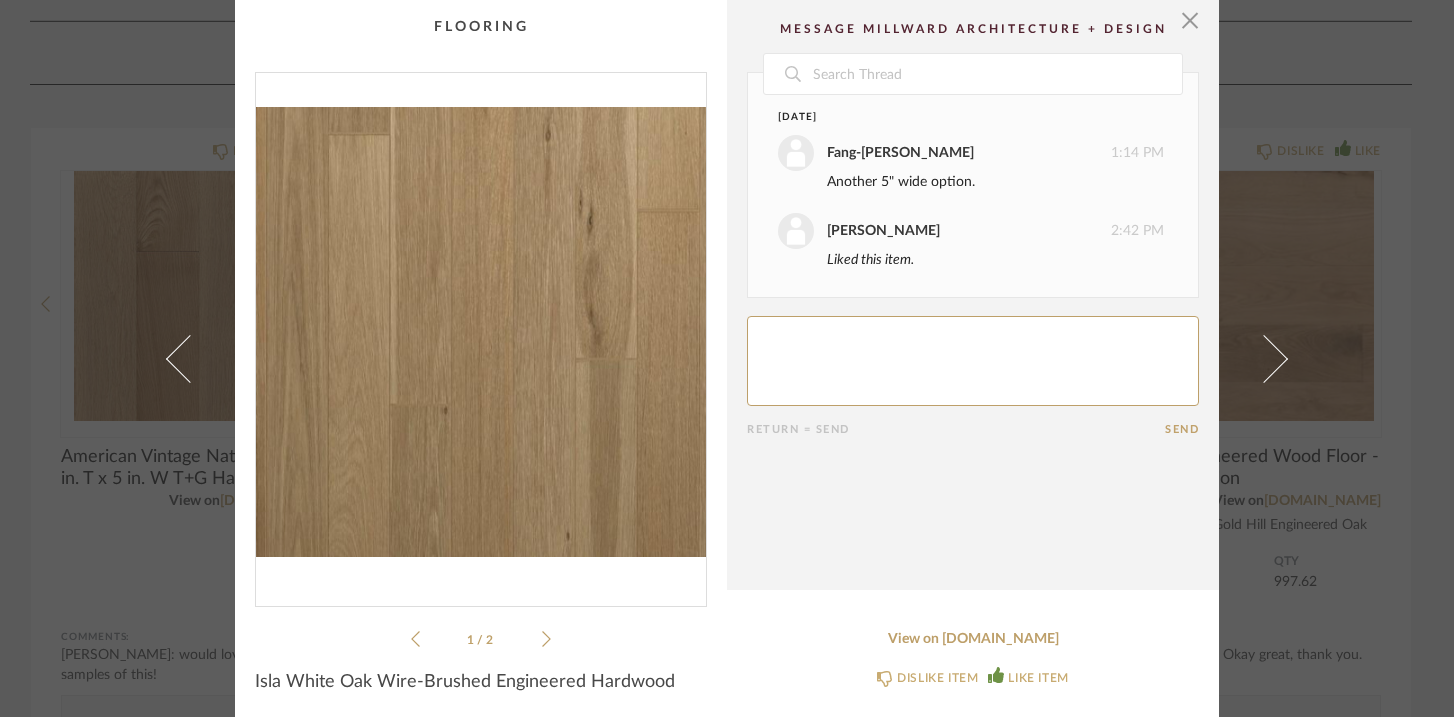click 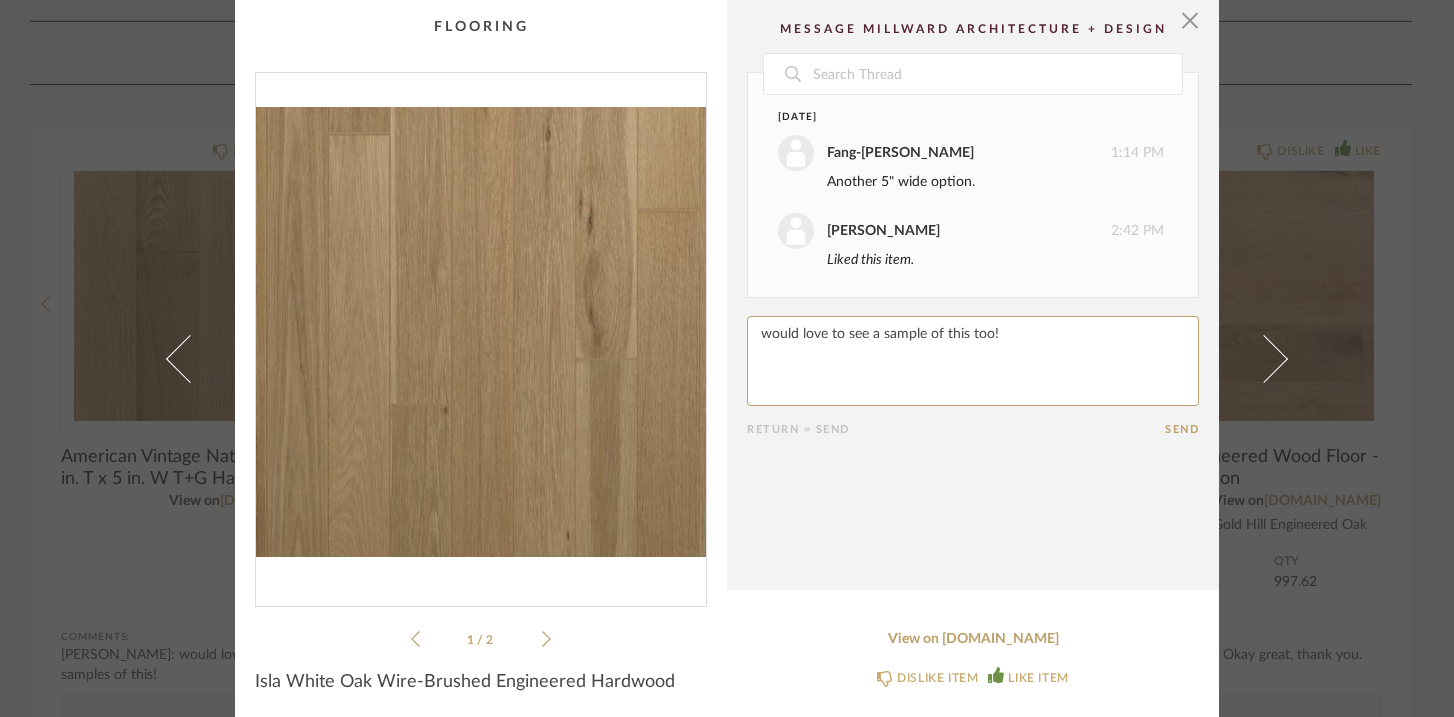 type on "would love to see a sample of this too!" 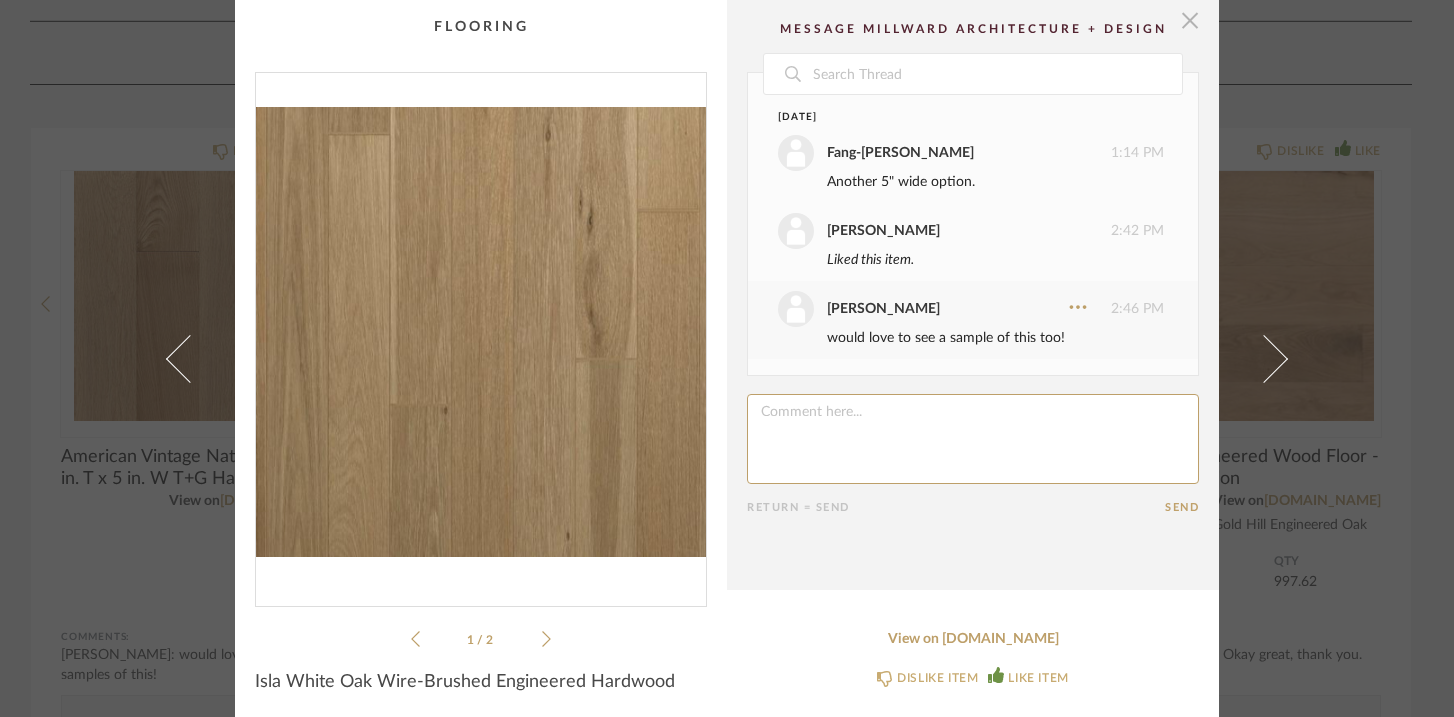 click at bounding box center [1190, 20] 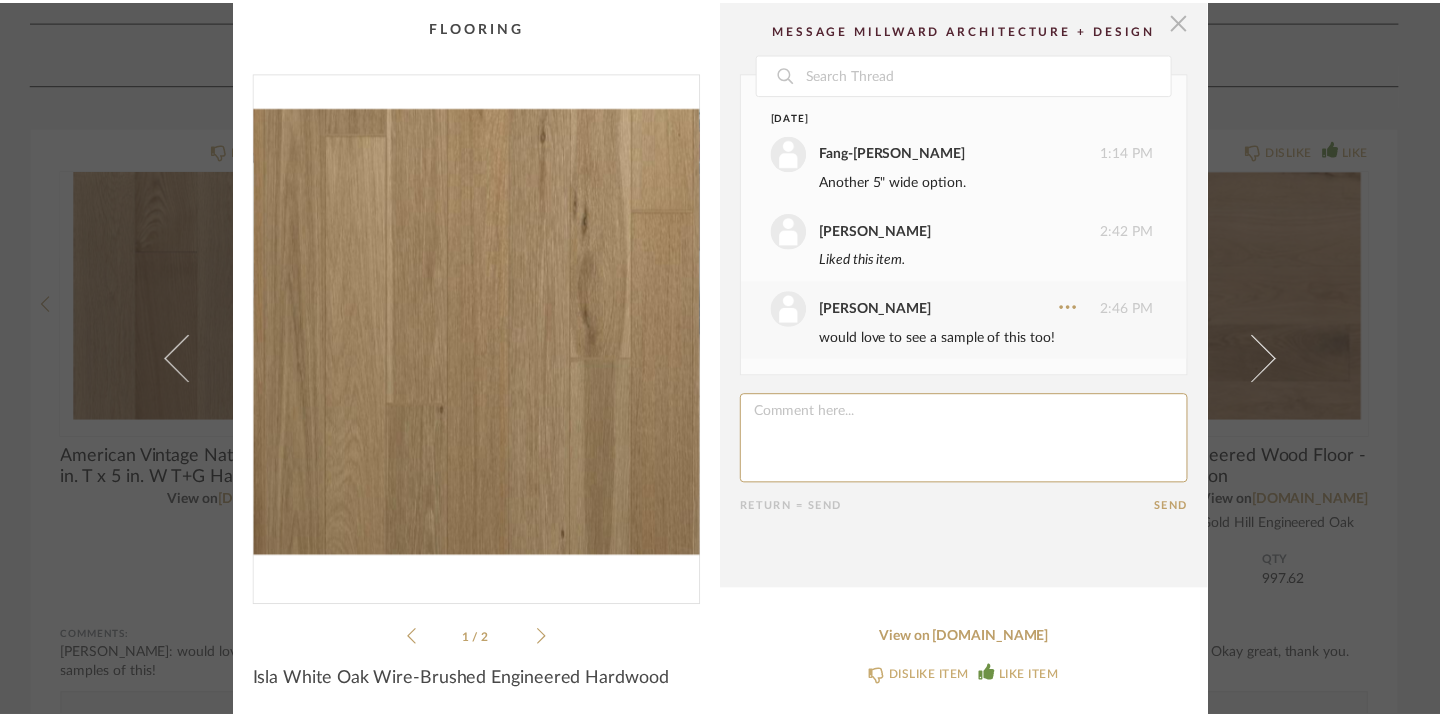 scroll, scrollTop: 1882, scrollLeft: 0, axis: vertical 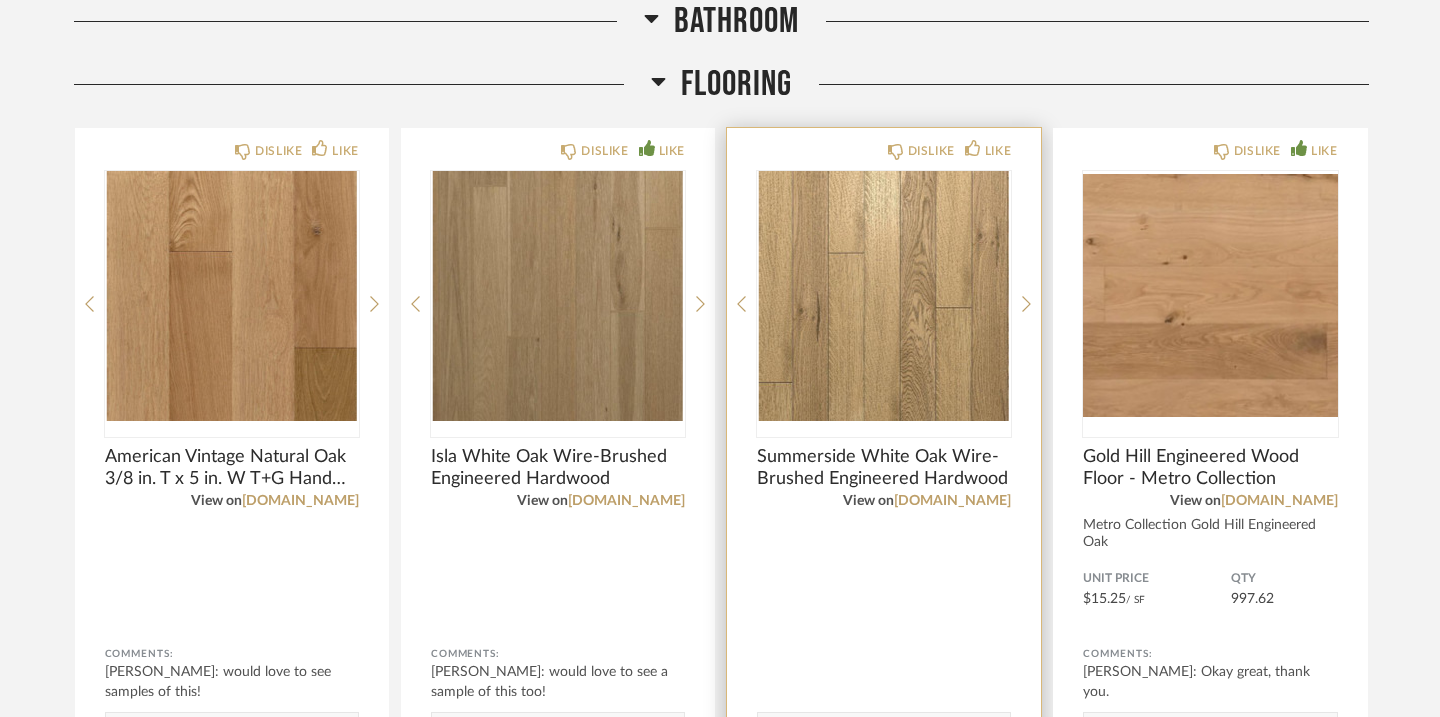 click at bounding box center (884, 296) 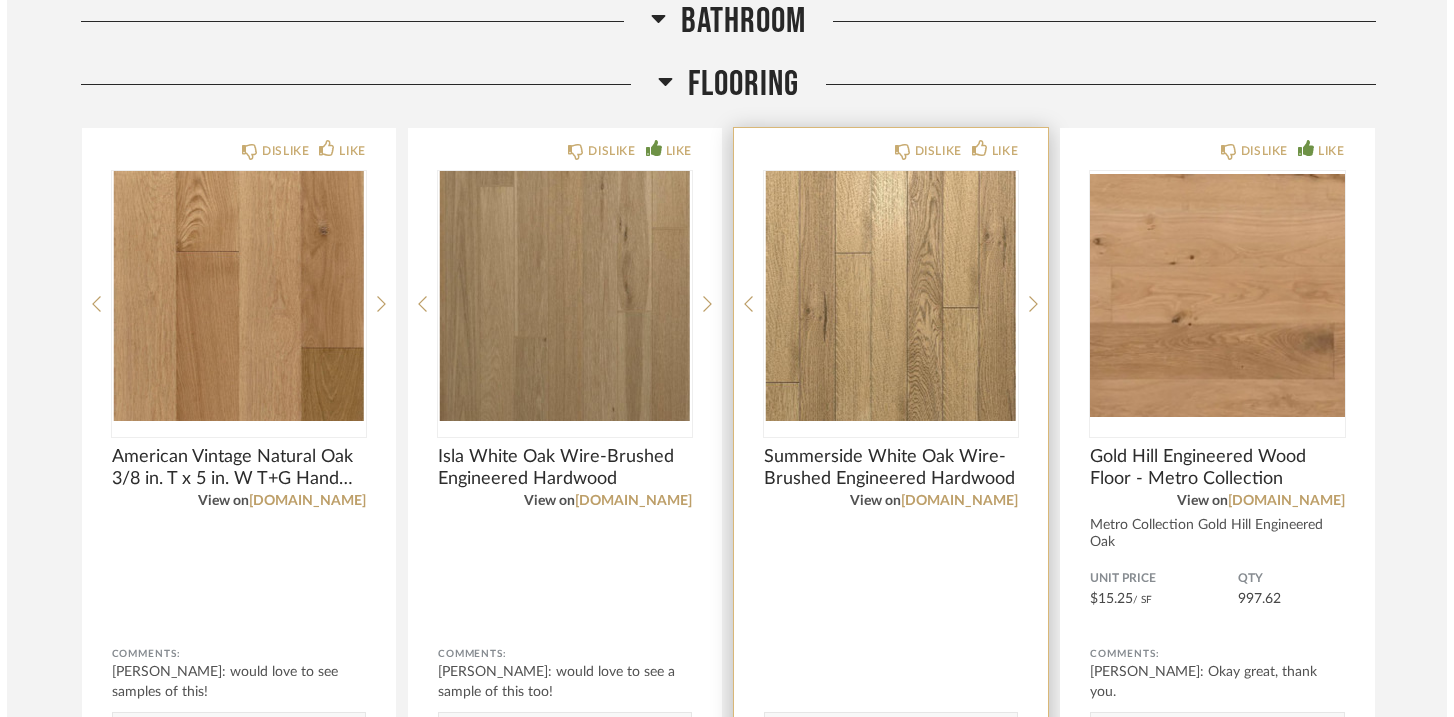 scroll, scrollTop: 0, scrollLeft: 0, axis: both 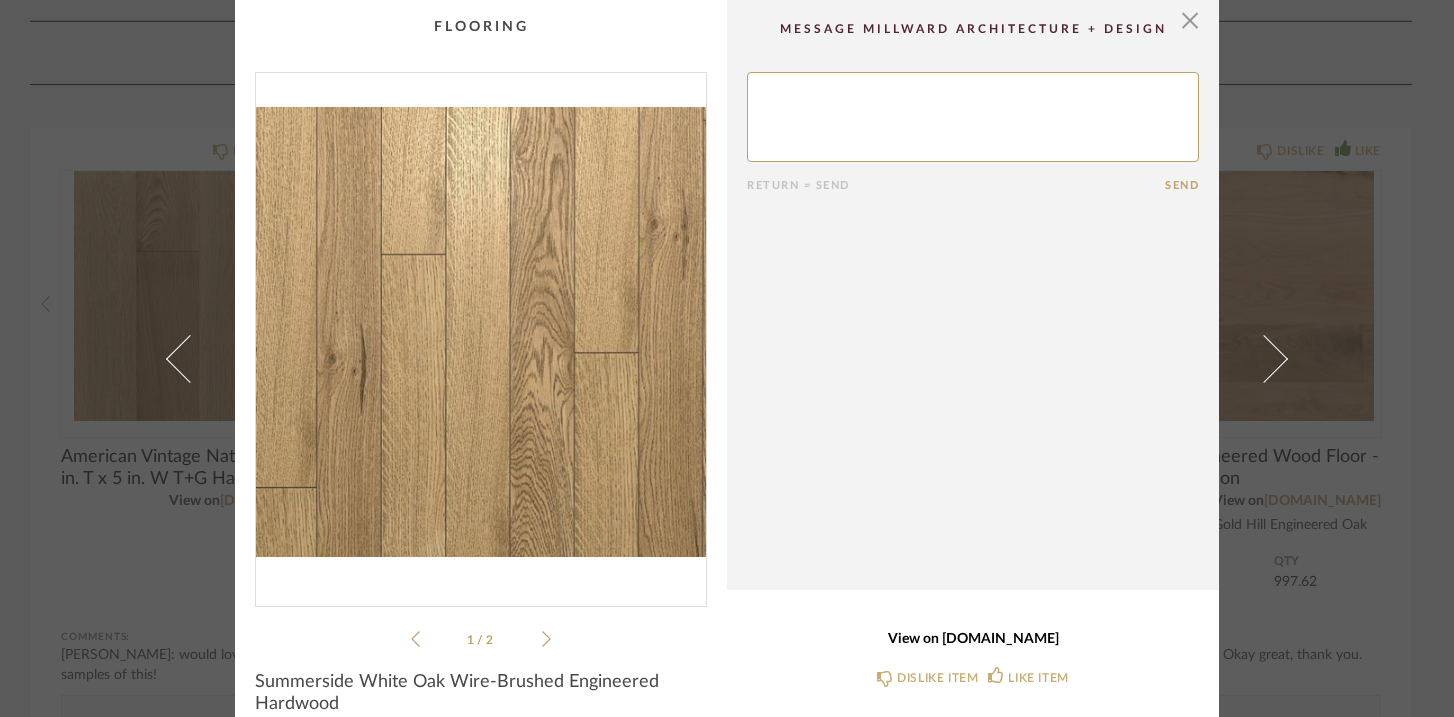 click on "View on flooranddecor.com" at bounding box center (973, 639) 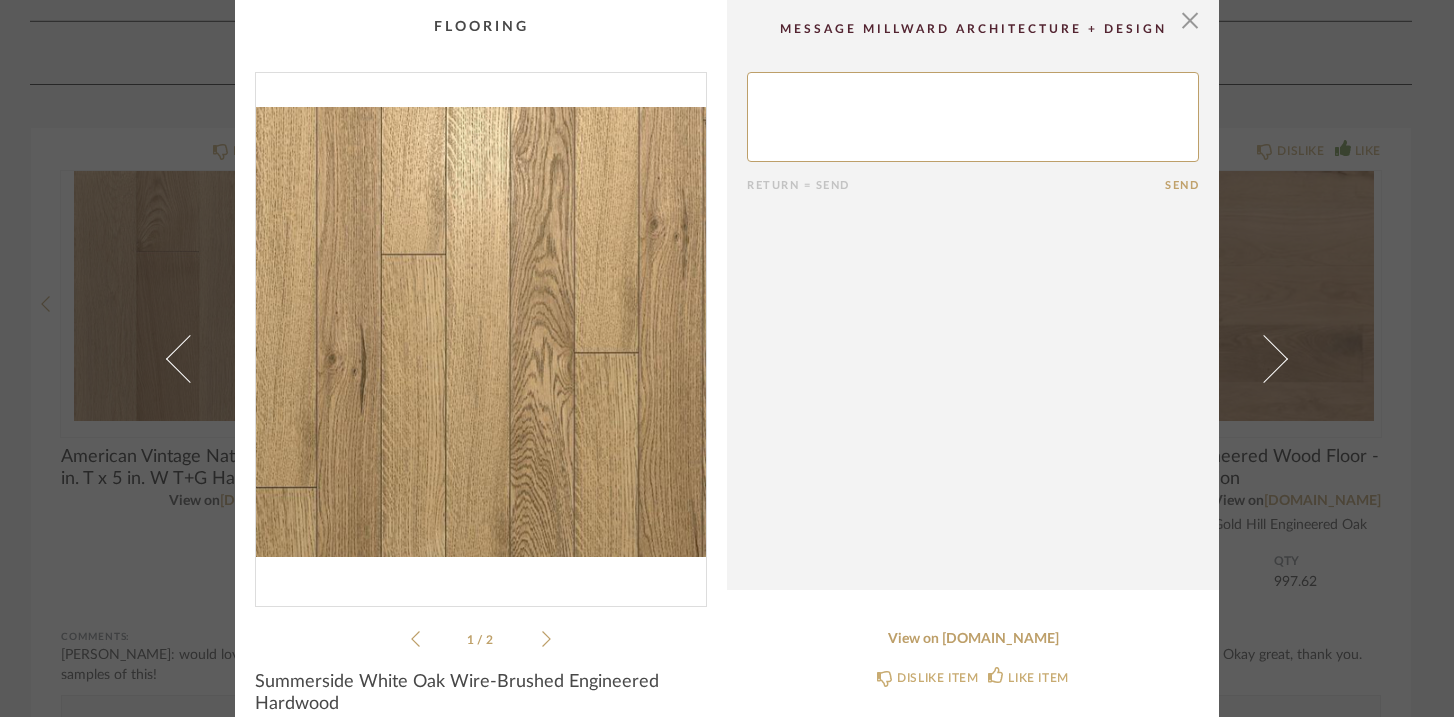 click 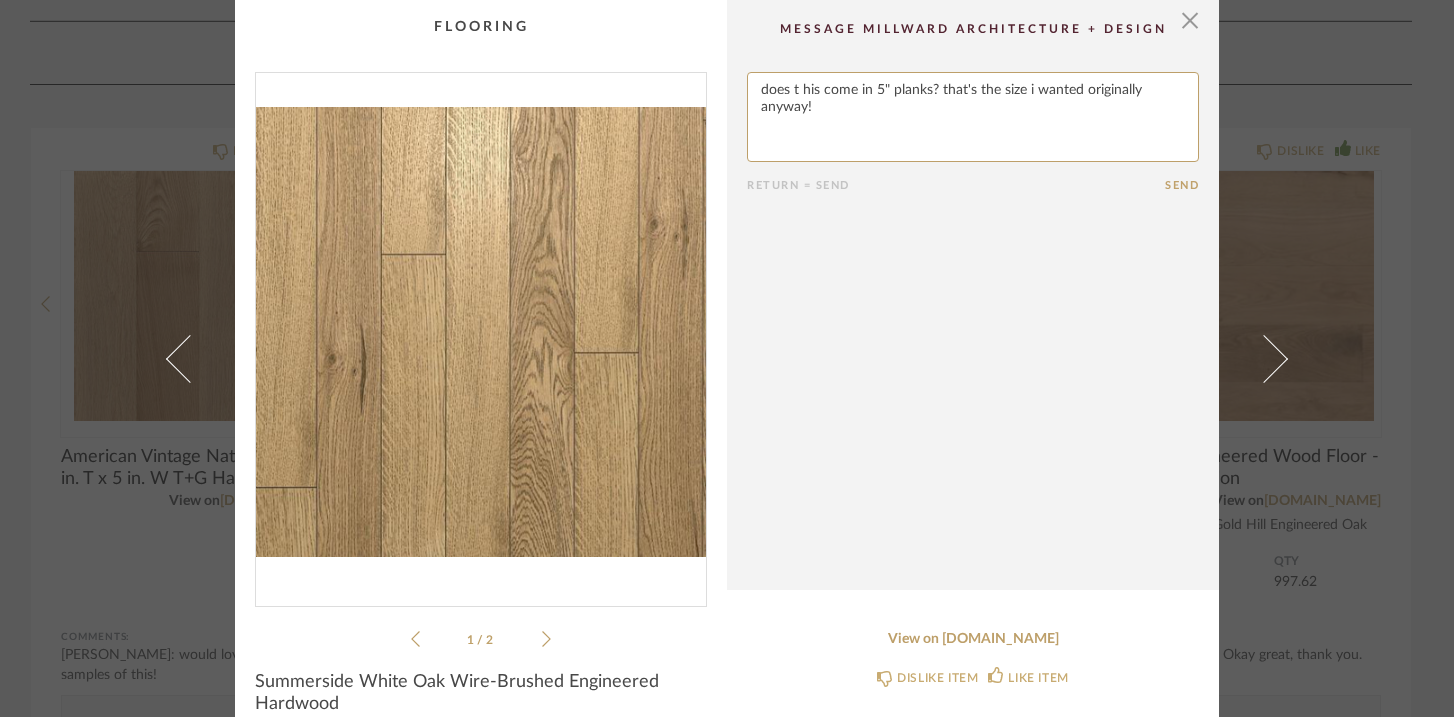 type on "does t his come in 5" planks? that's the size i wanted originally anyway!" 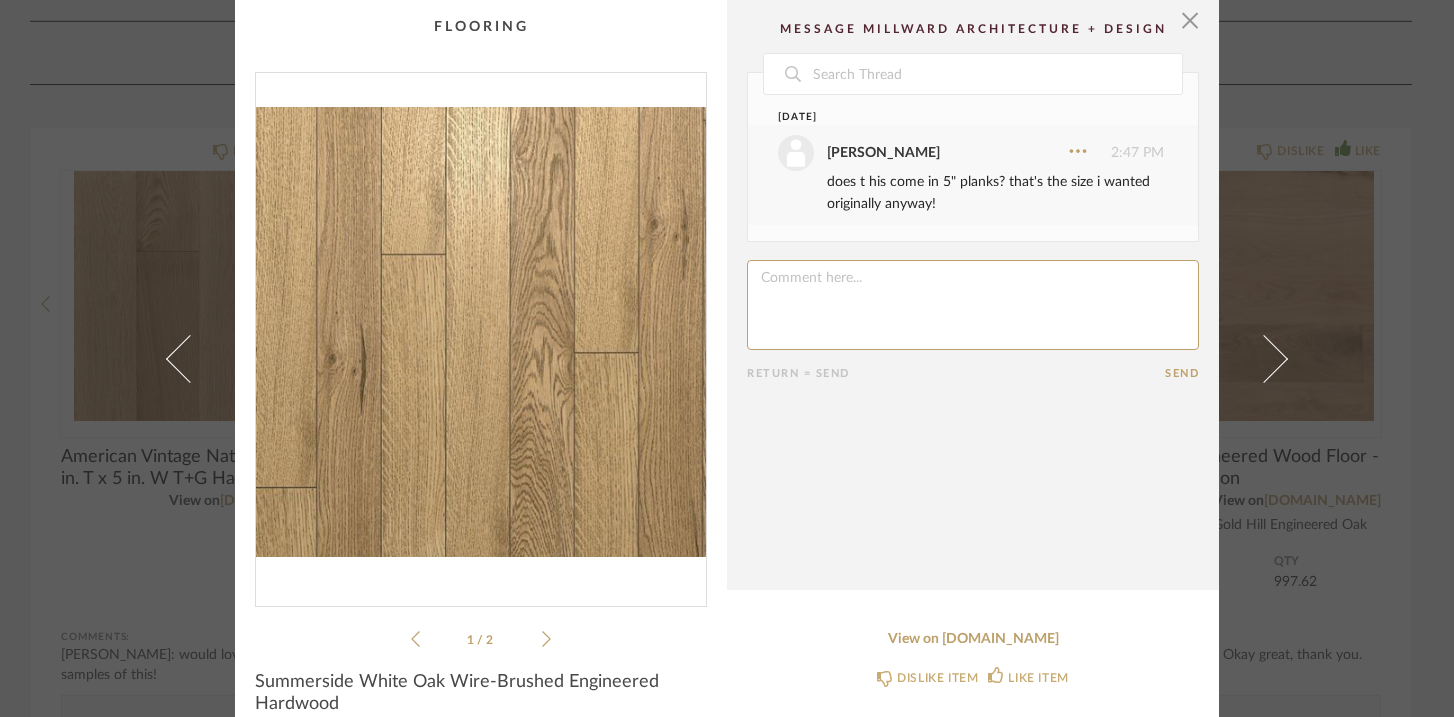 click 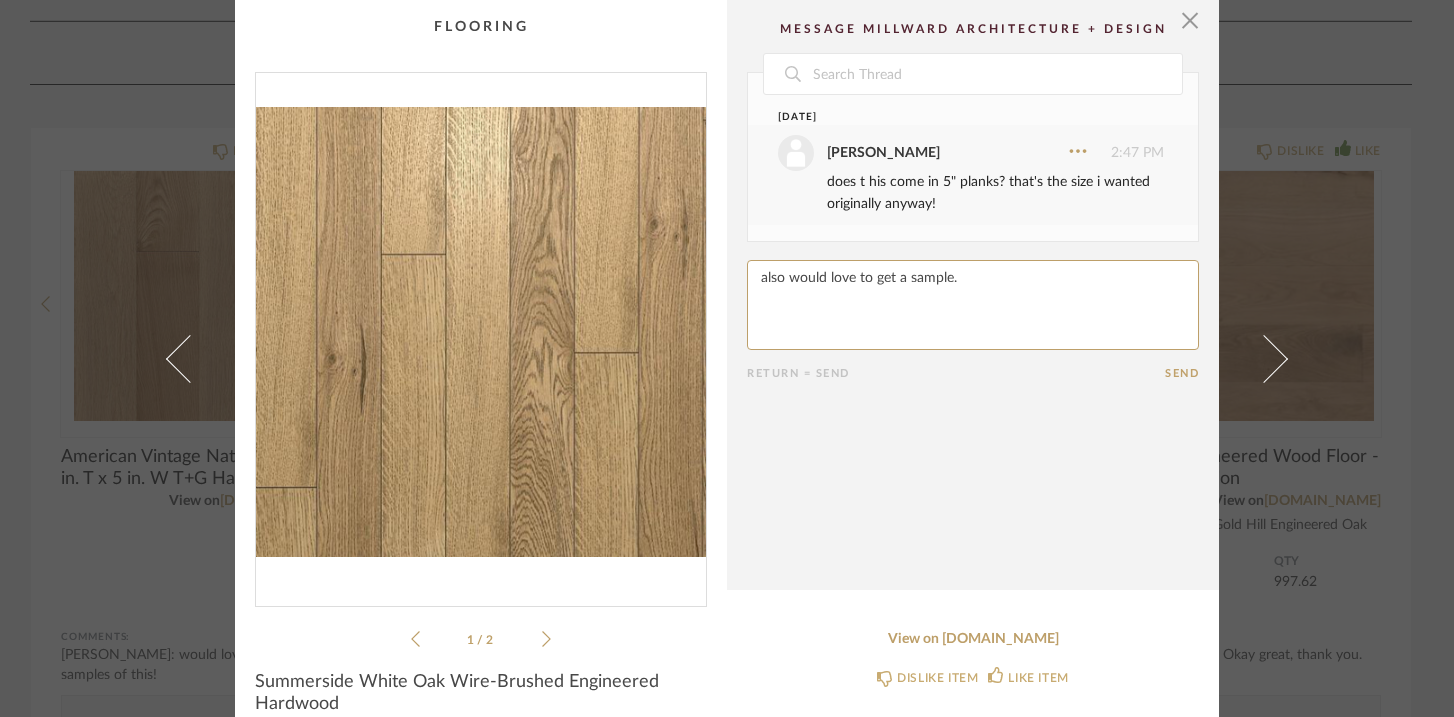 type on "also would love to get a sample." 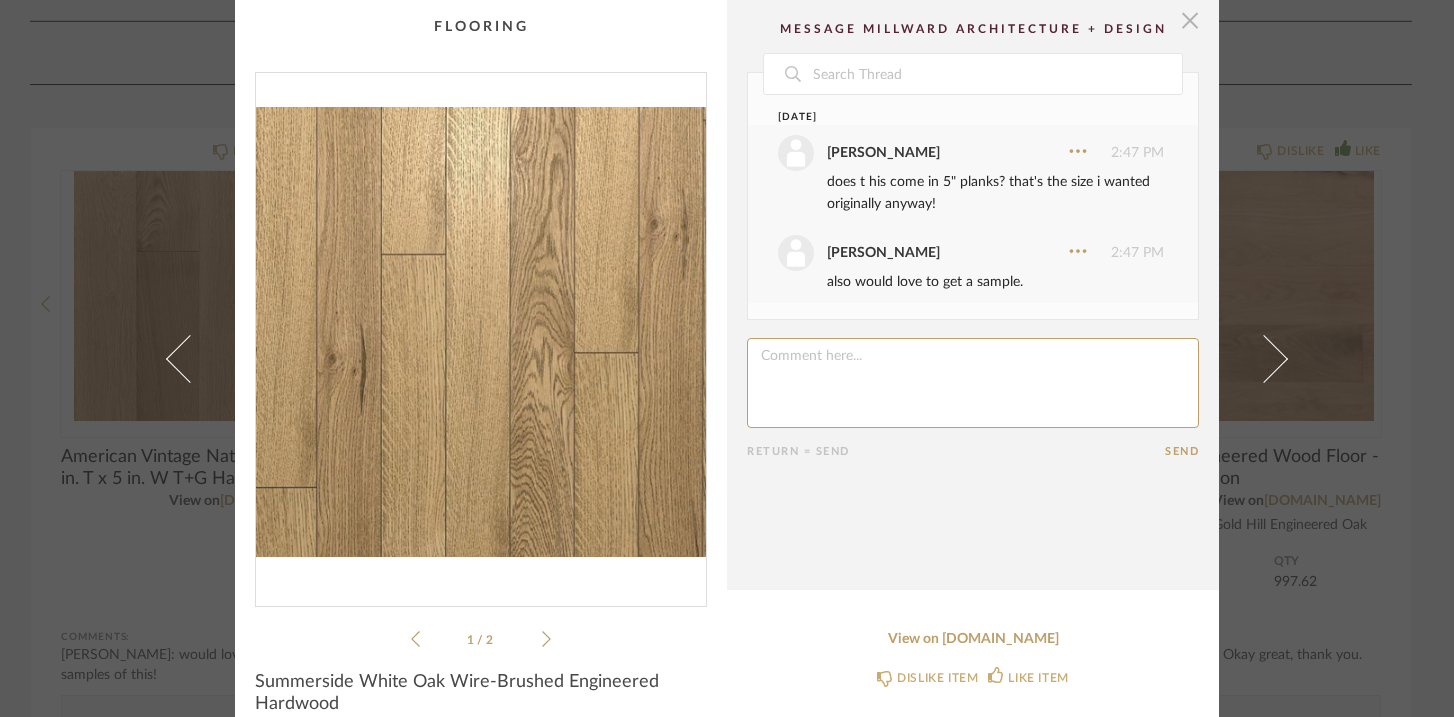 click at bounding box center [1190, 20] 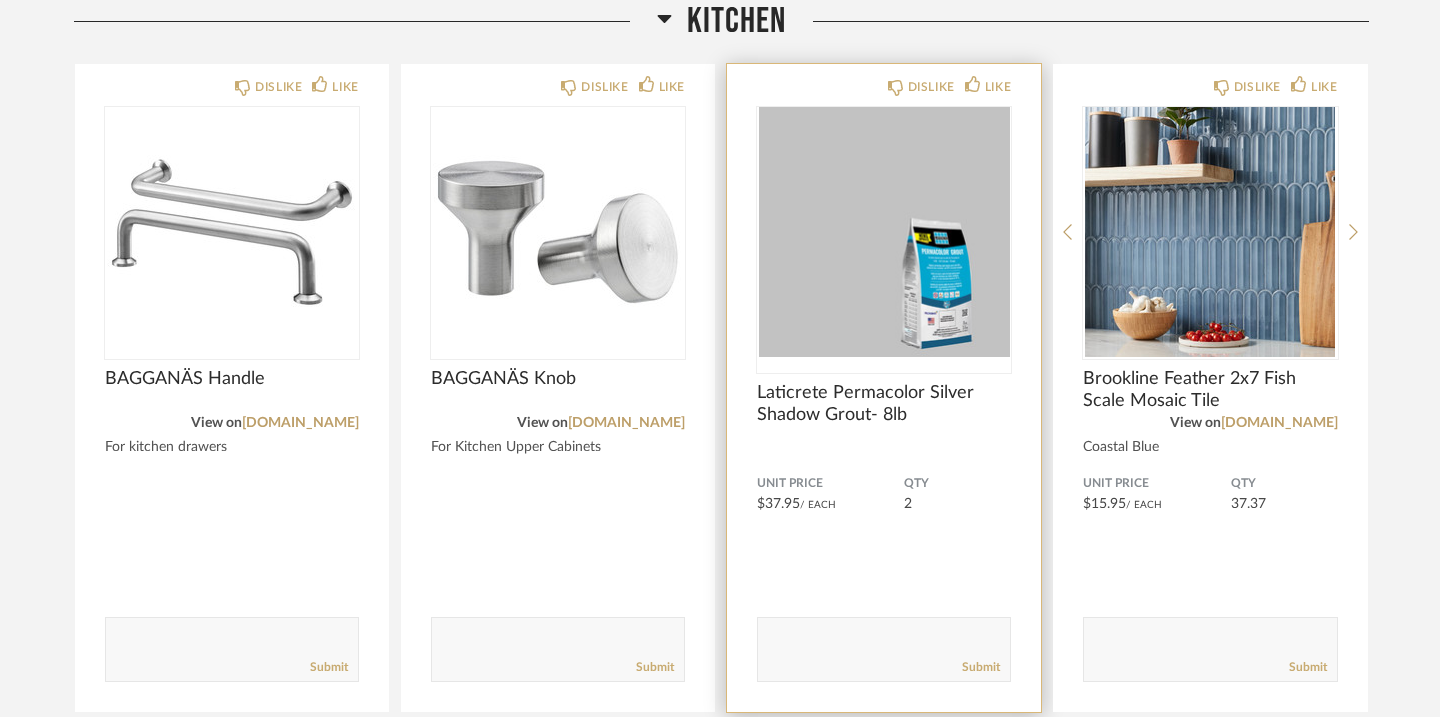 scroll, scrollTop: 309, scrollLeft: 0, axis: vertical 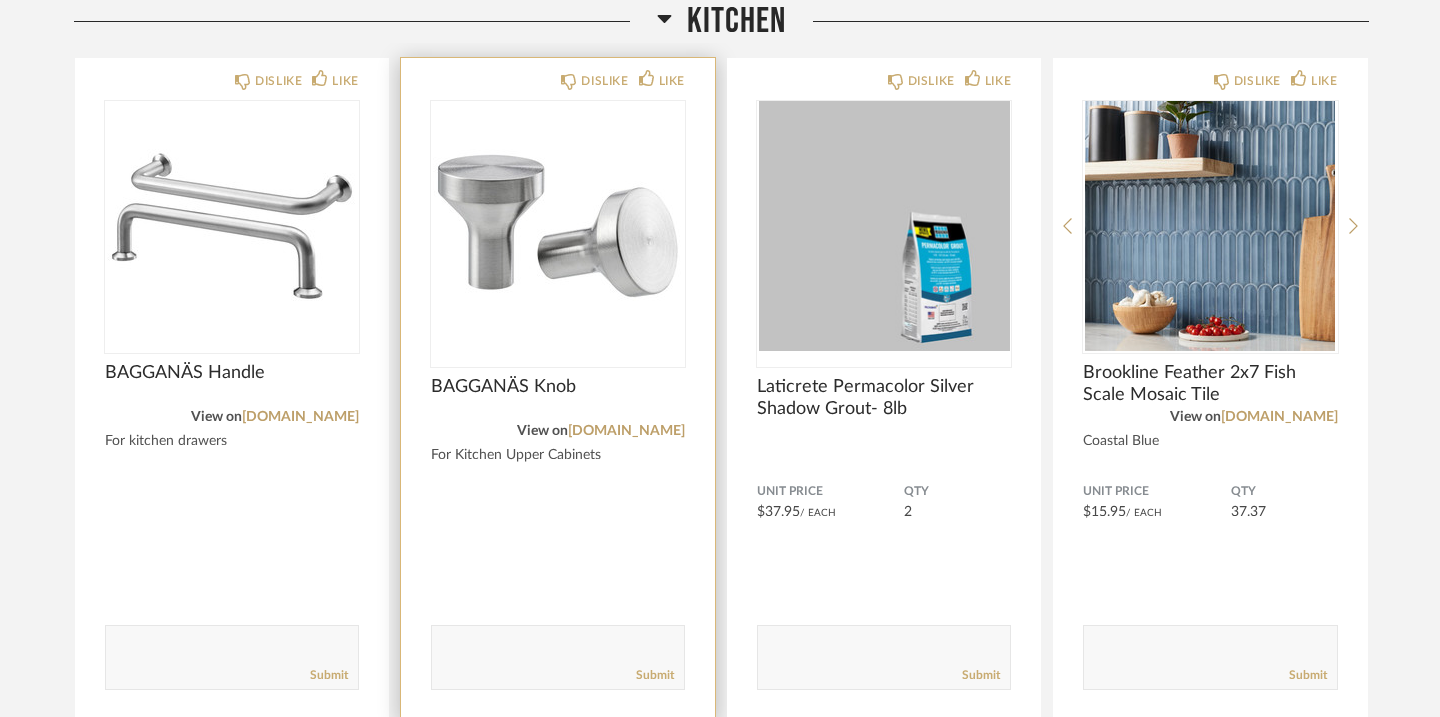 click at bounding box center [558, 226] 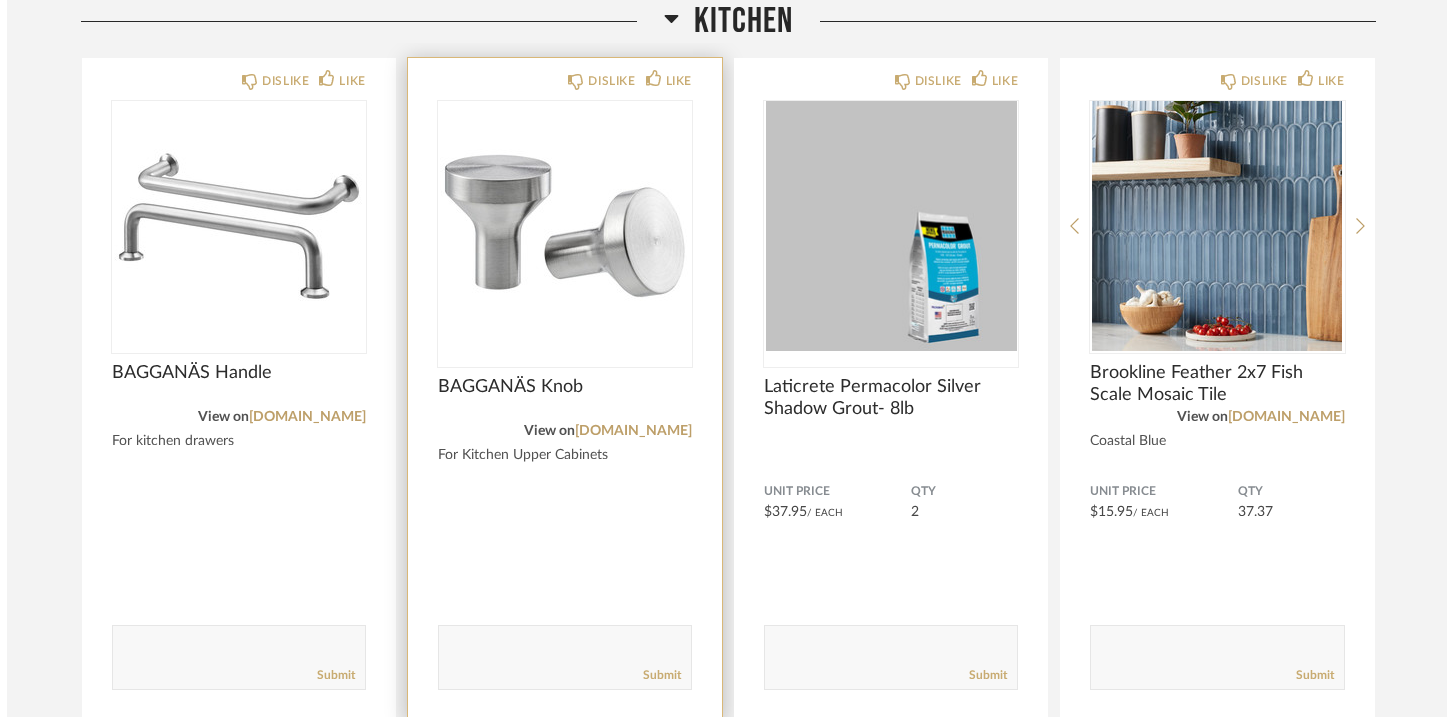 scroll, scrollTop: 0, scrollLeft: 0, axis: both 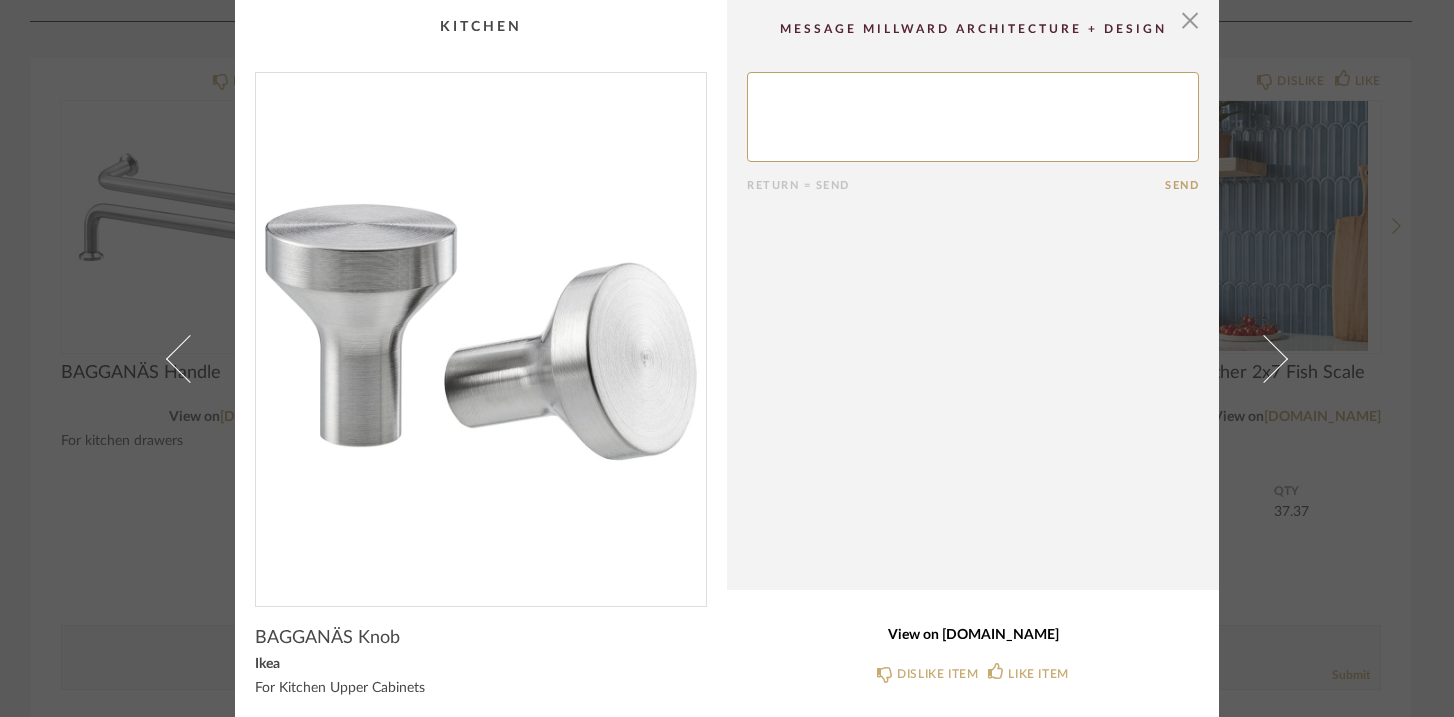 click on "View on ikea.com" at bounding box center (973, 635) 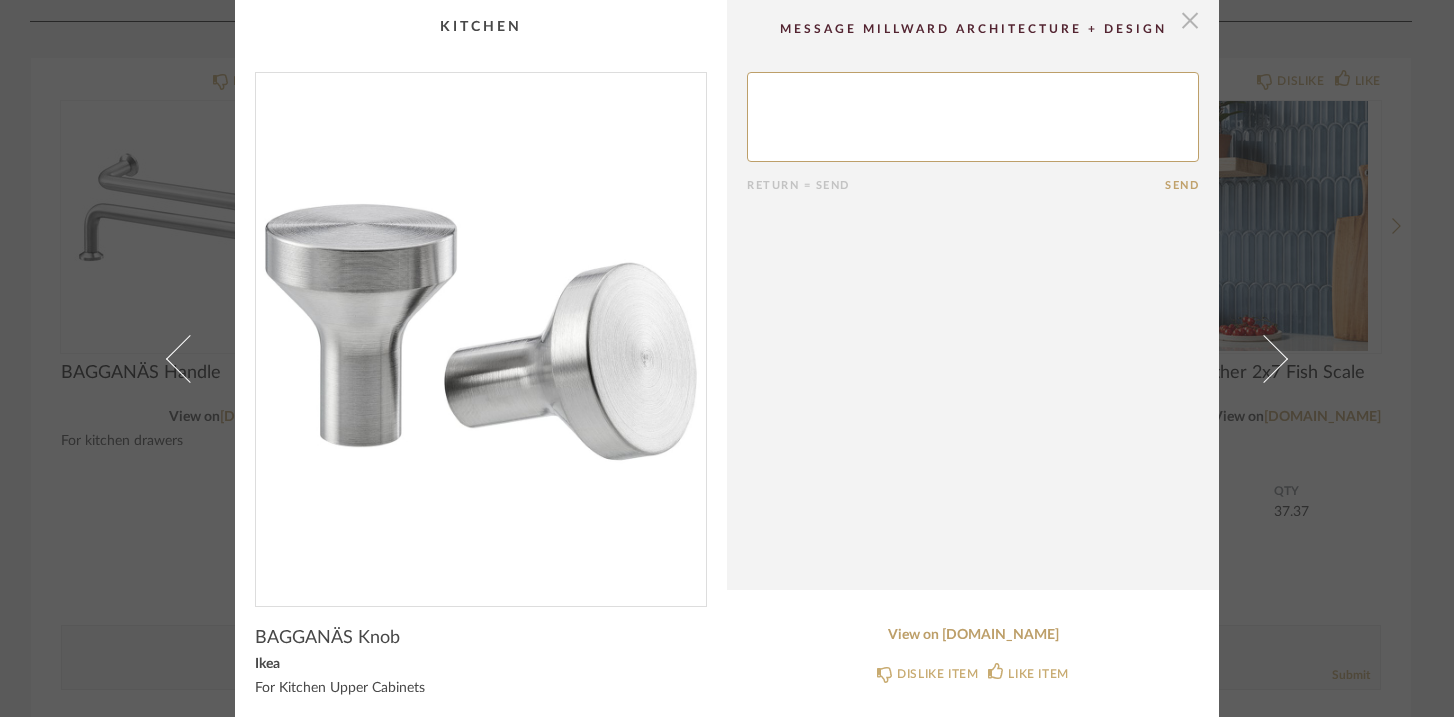 click at bounding box center (1190, 20) 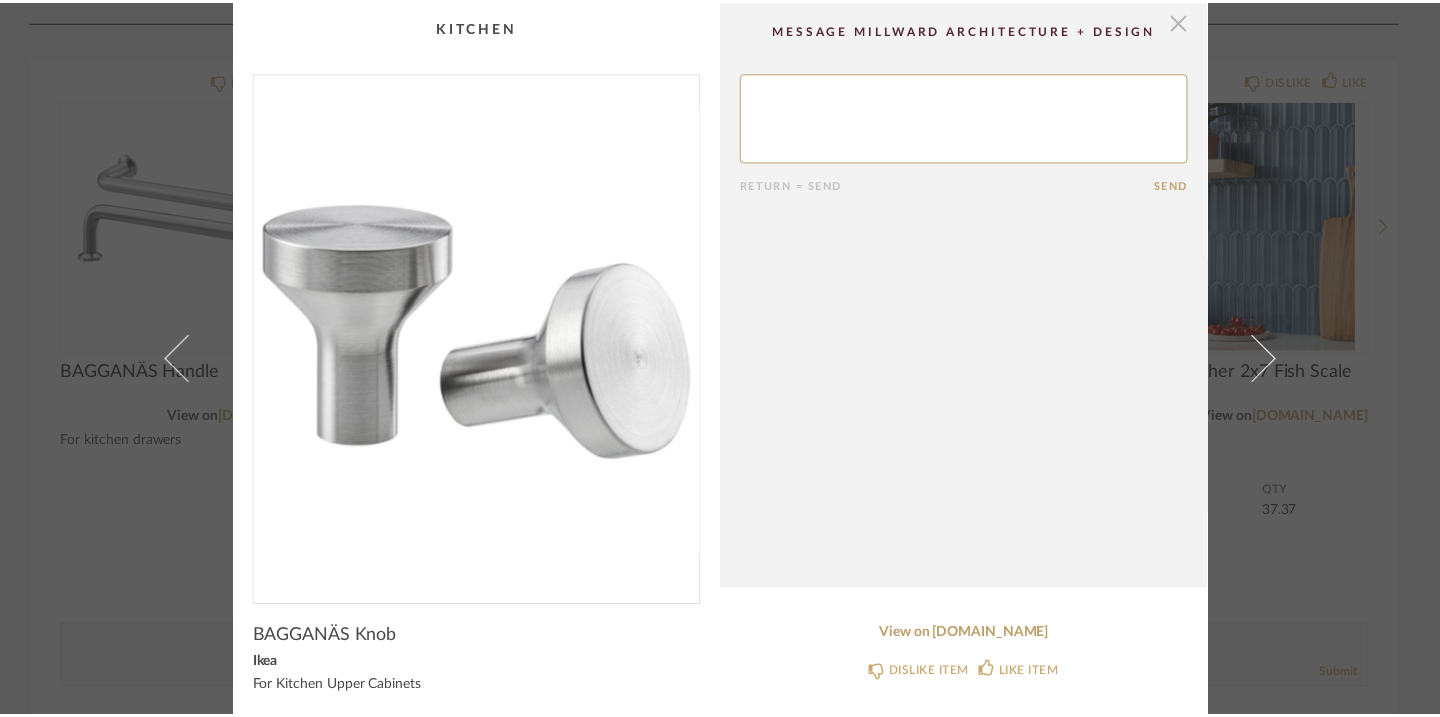 scroll, scrollTop: 309, scrollLeft: 0, axis: vertical 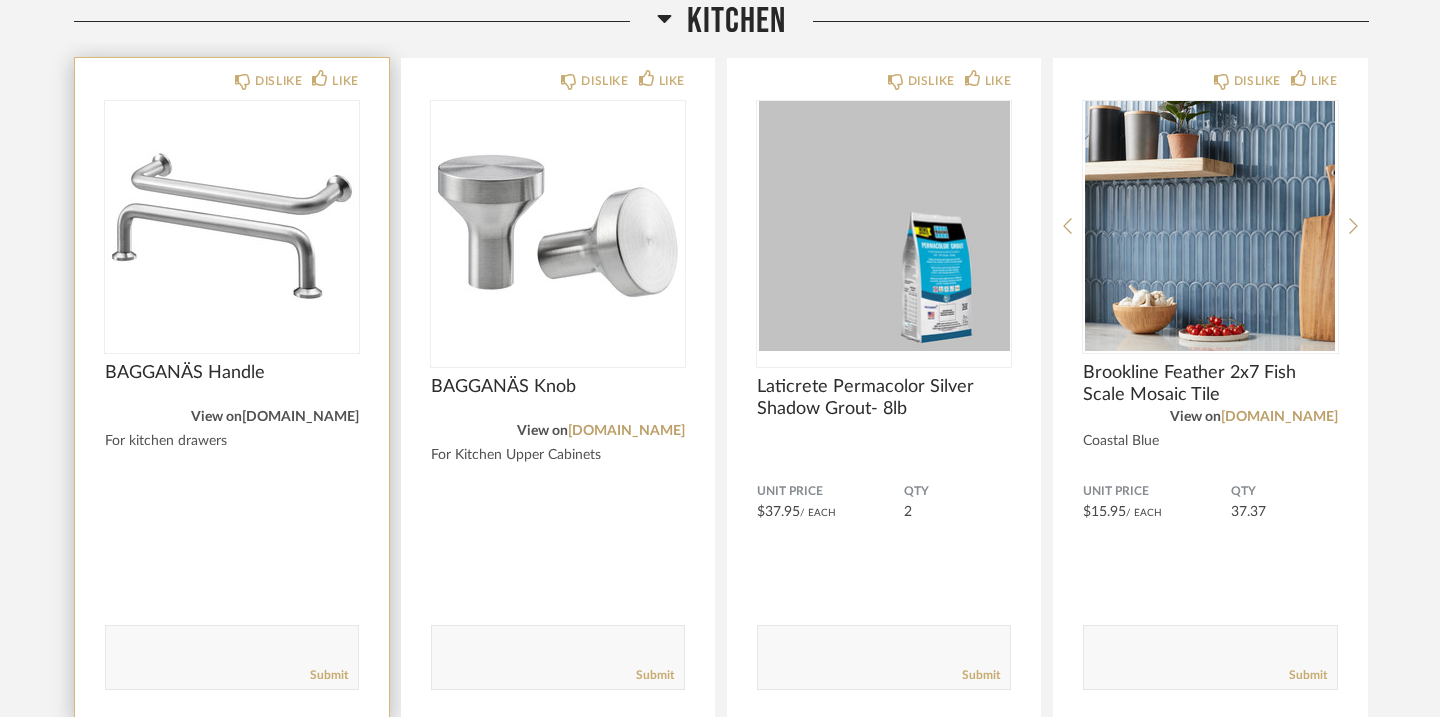 click on "ikea.com" 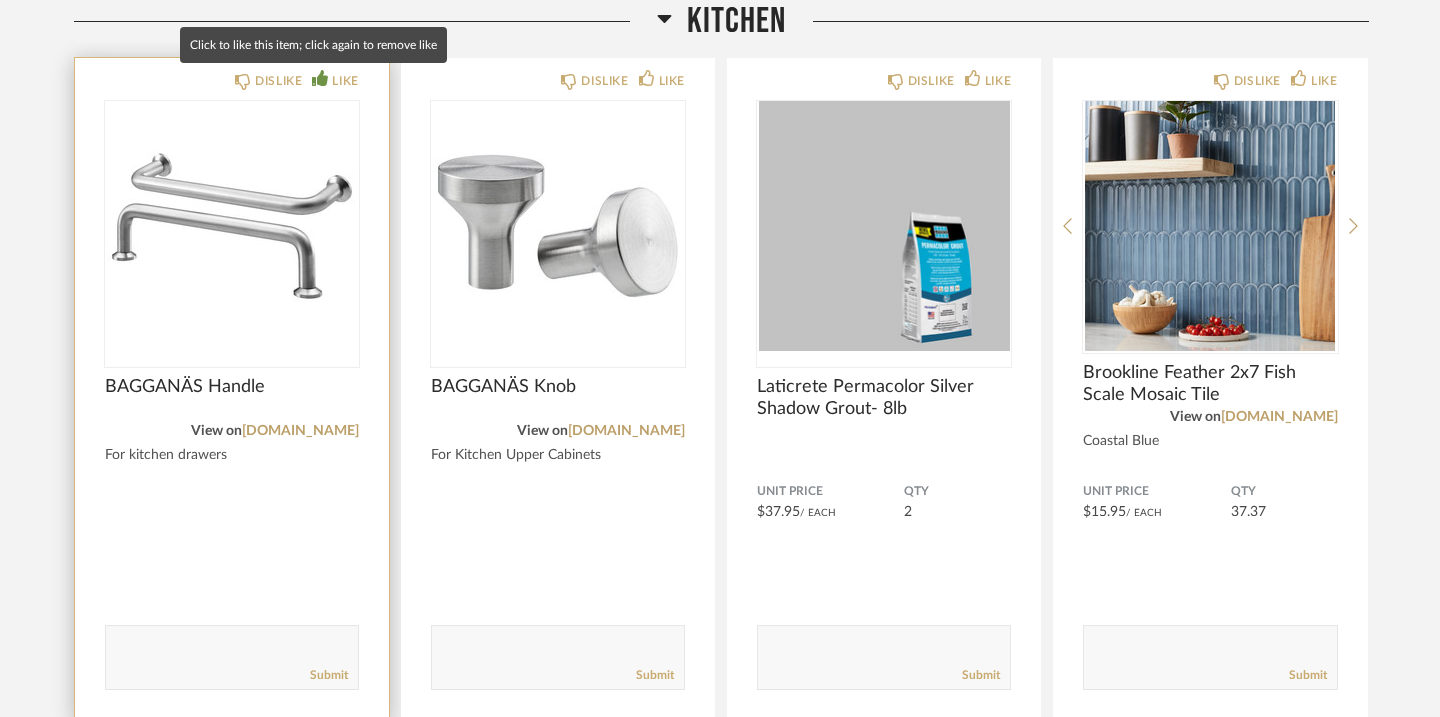 click 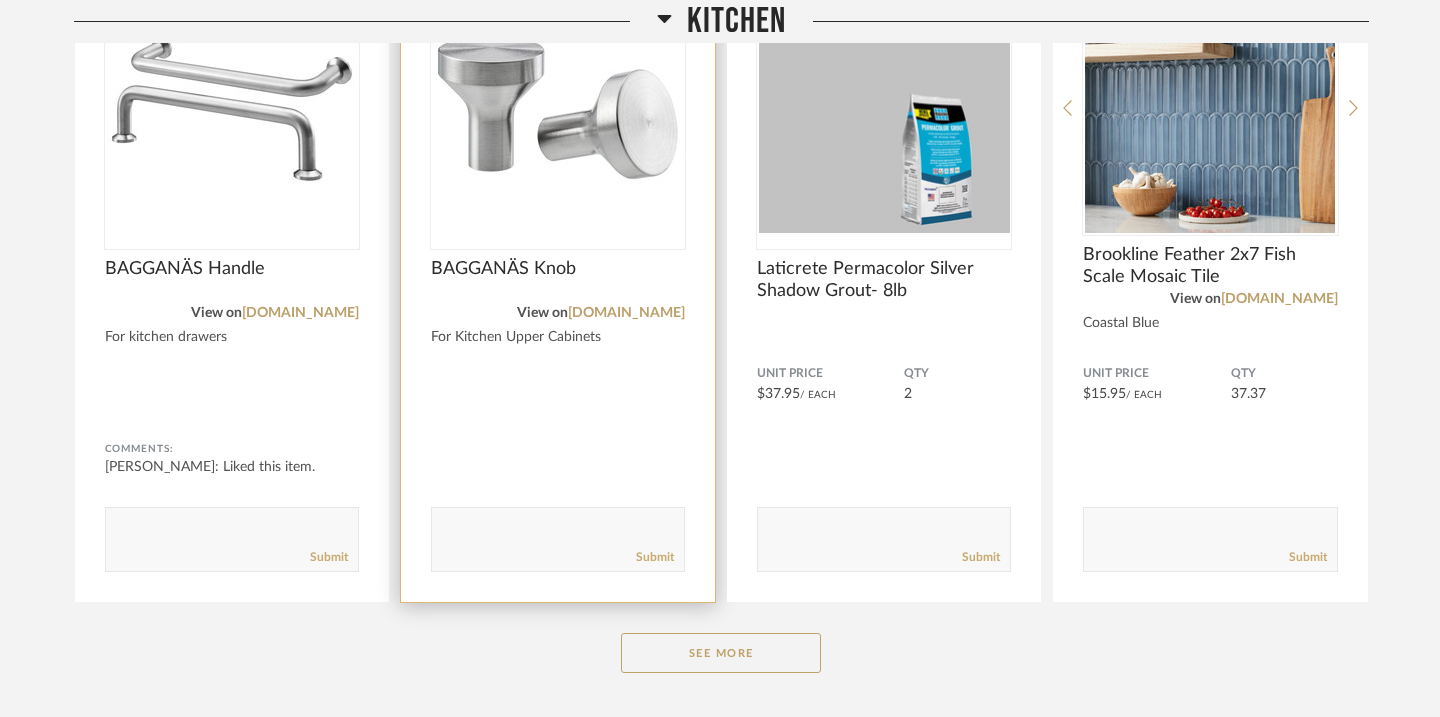 scroll, scrollTop: 565, scrollLeft: 0, axis: vertical 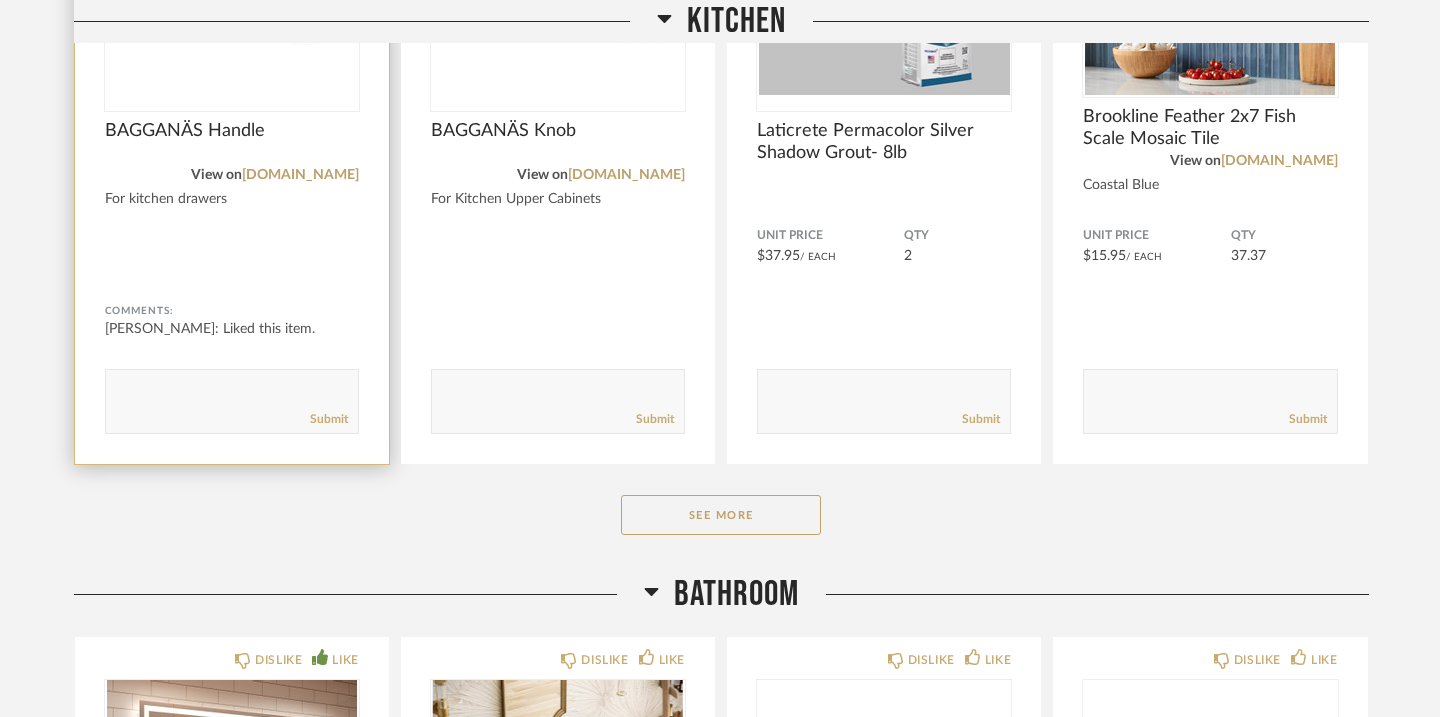 click 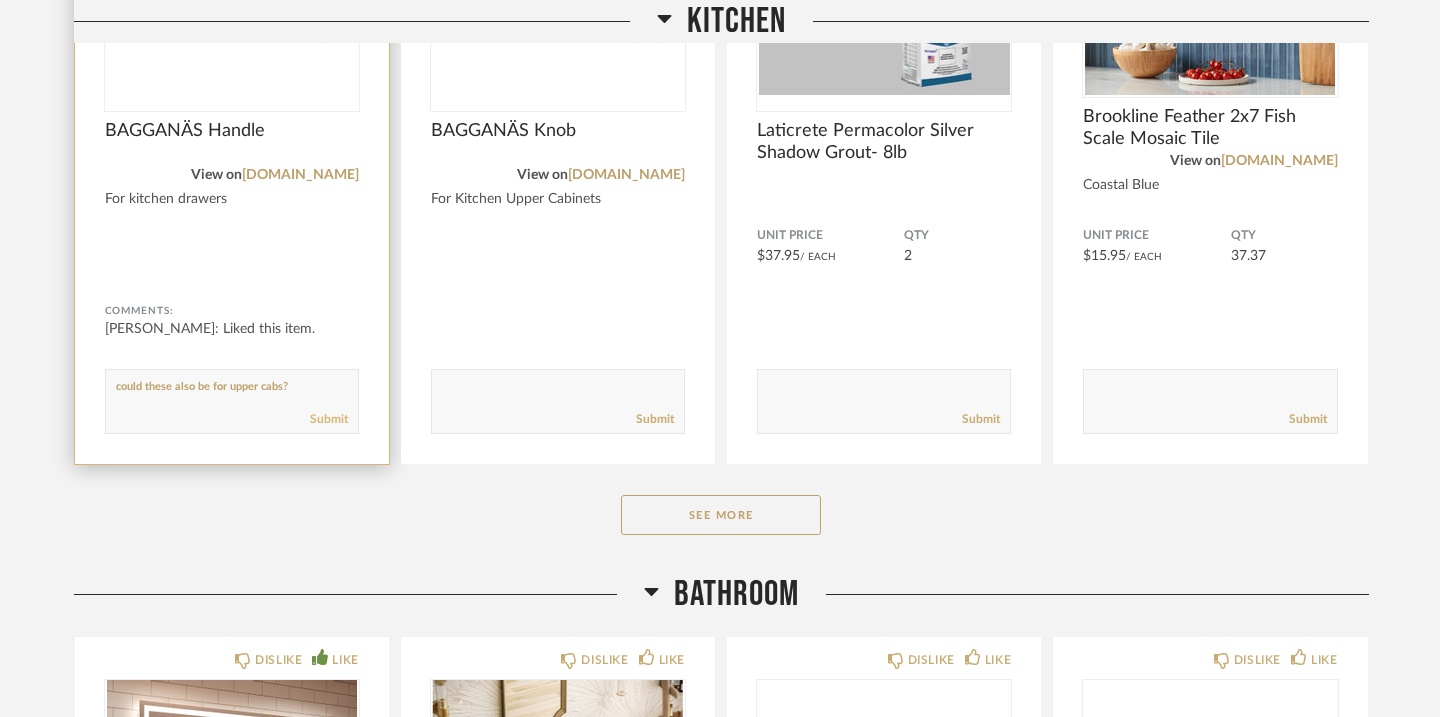 type on "could these also be for upper cabs?" 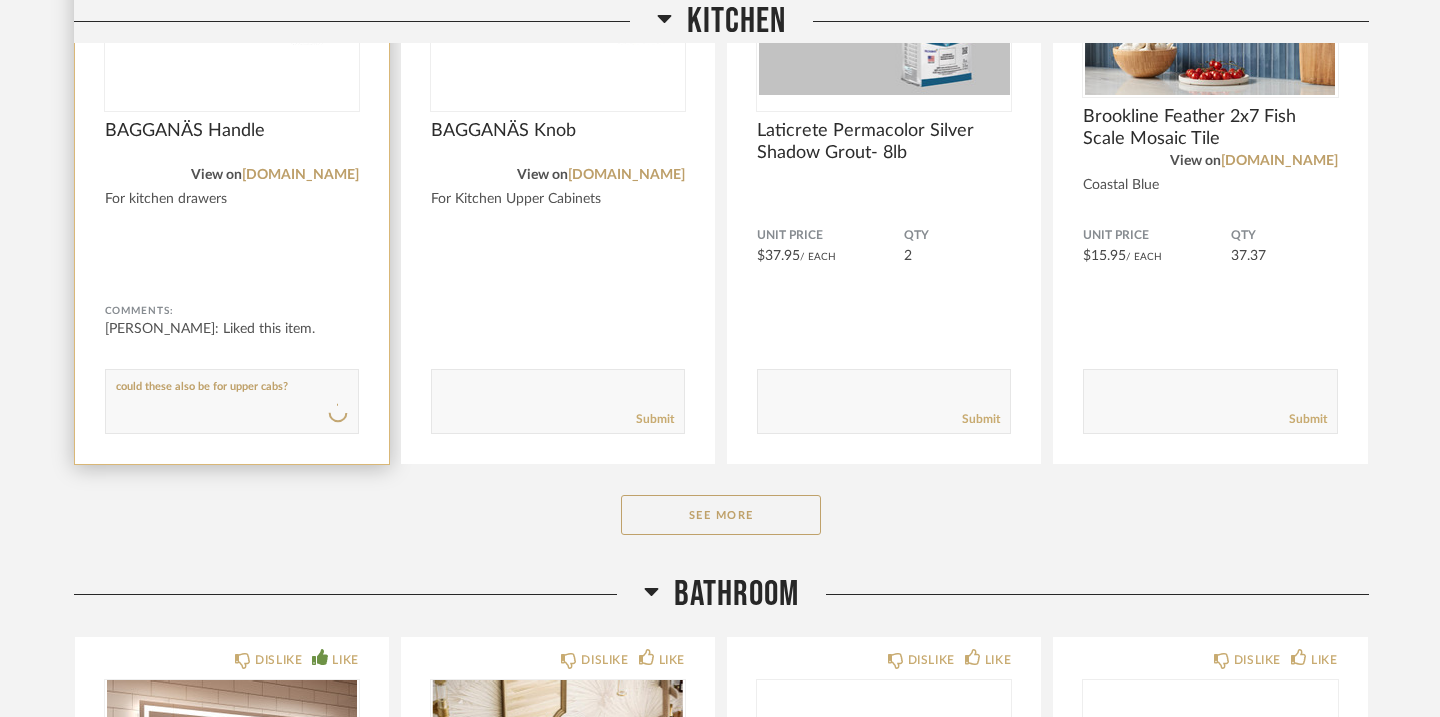type 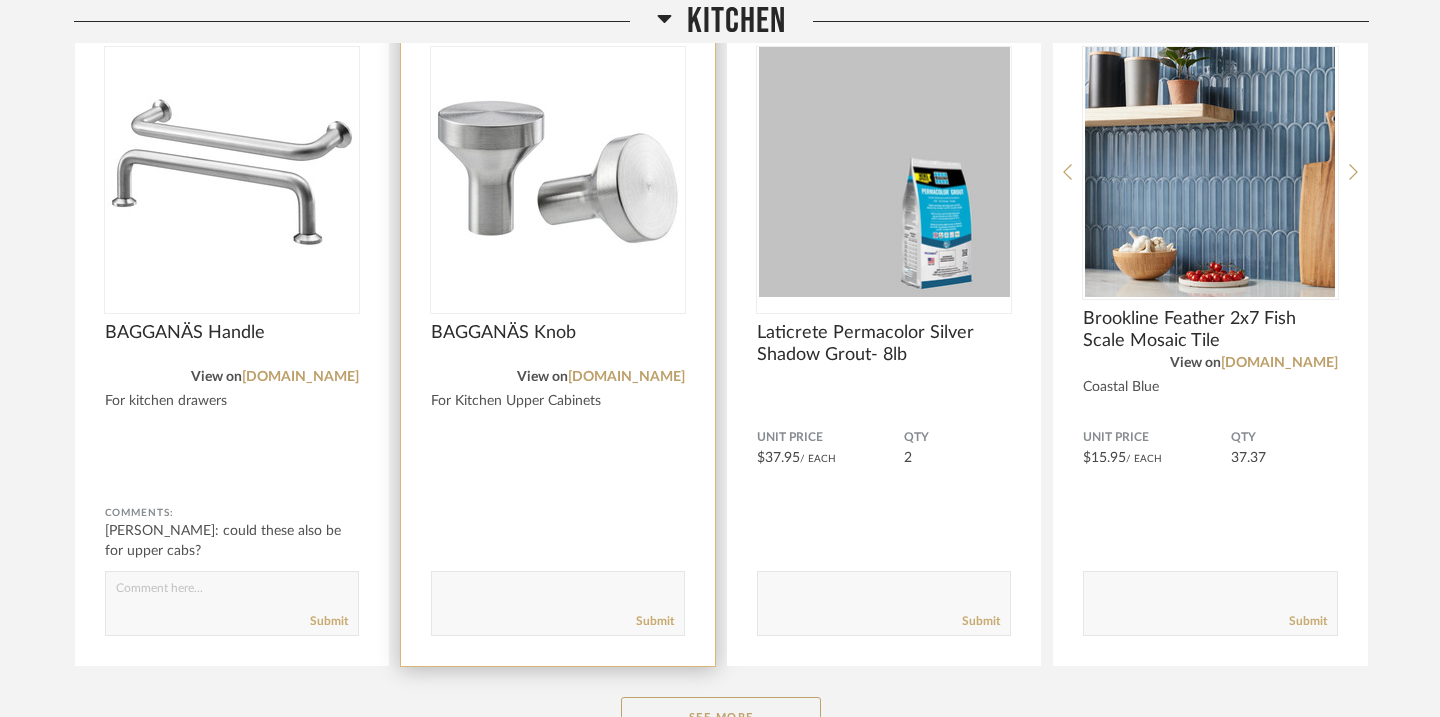 scroll, scrollTop: 367, scrollLeft: 0, axis: vertical 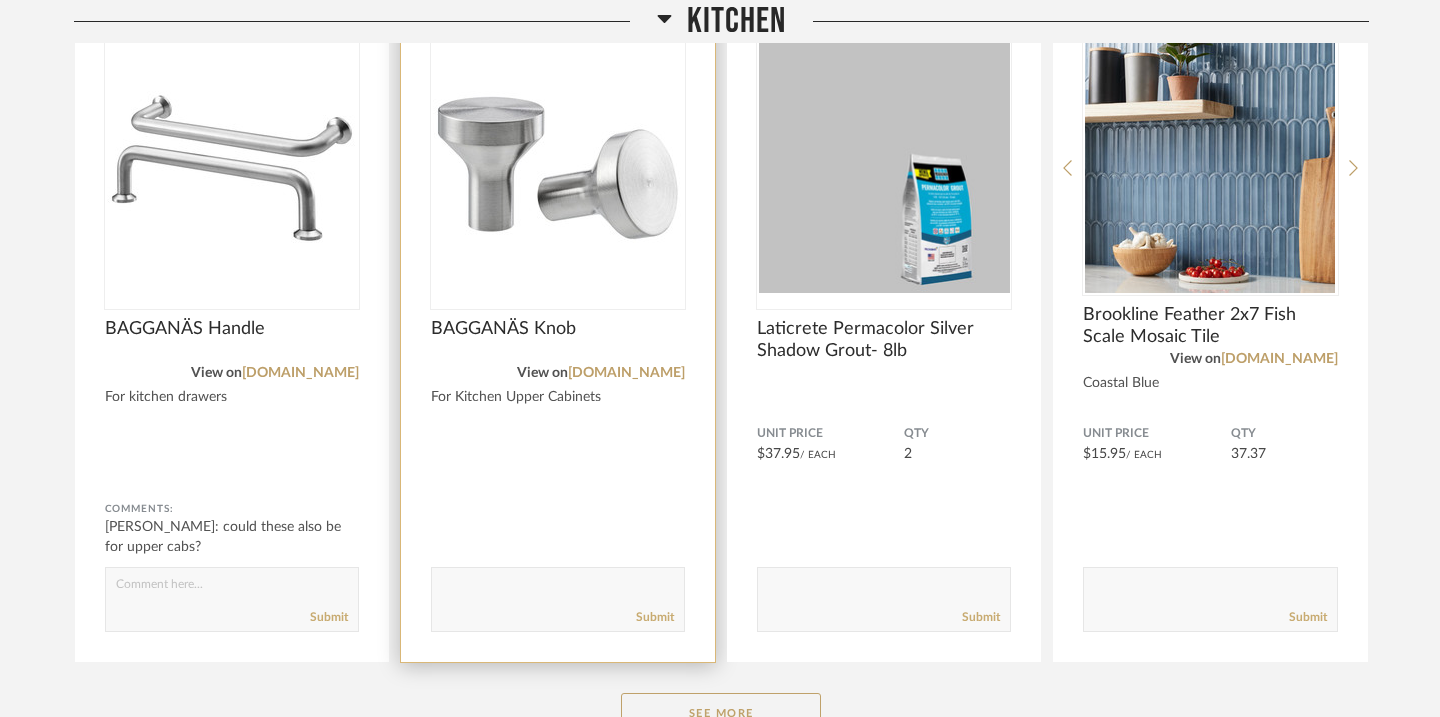 click 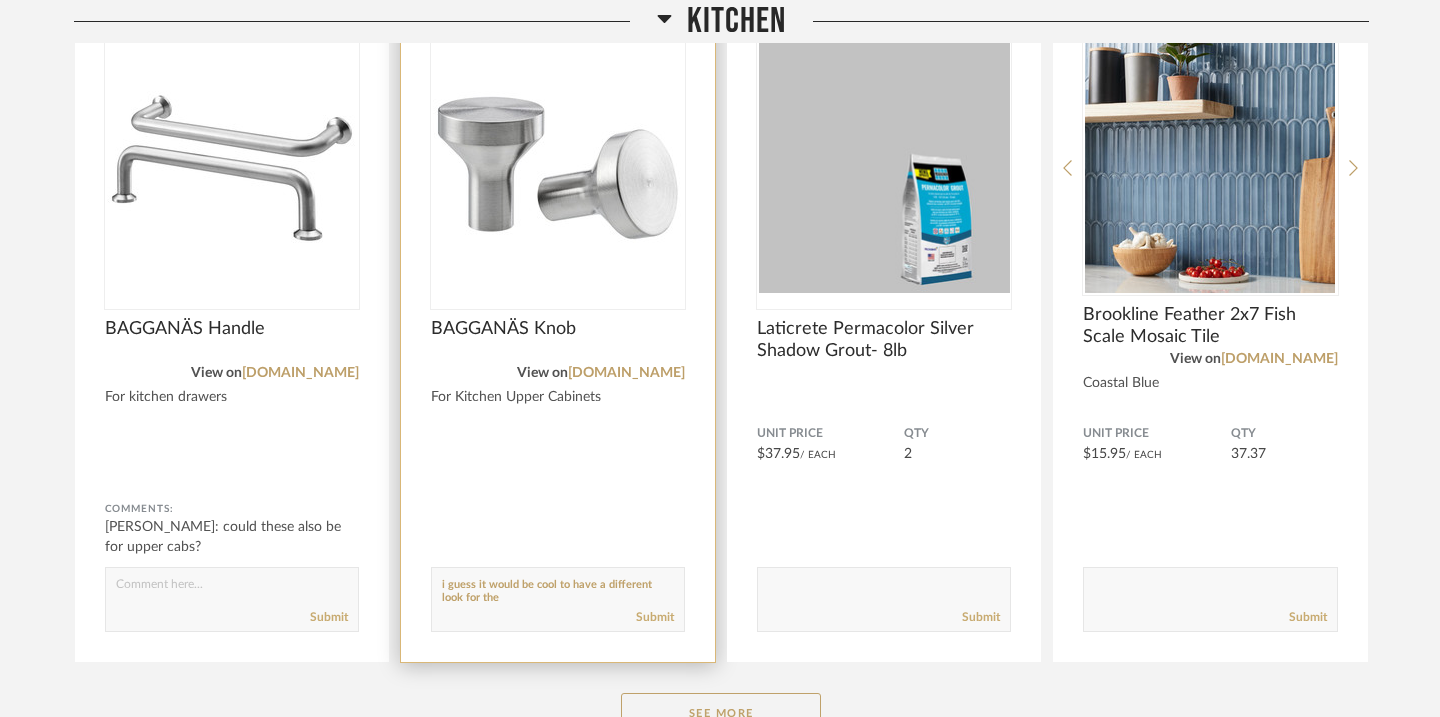 scroll, scrollTop: 0, scrollLeft: 0, axis: both 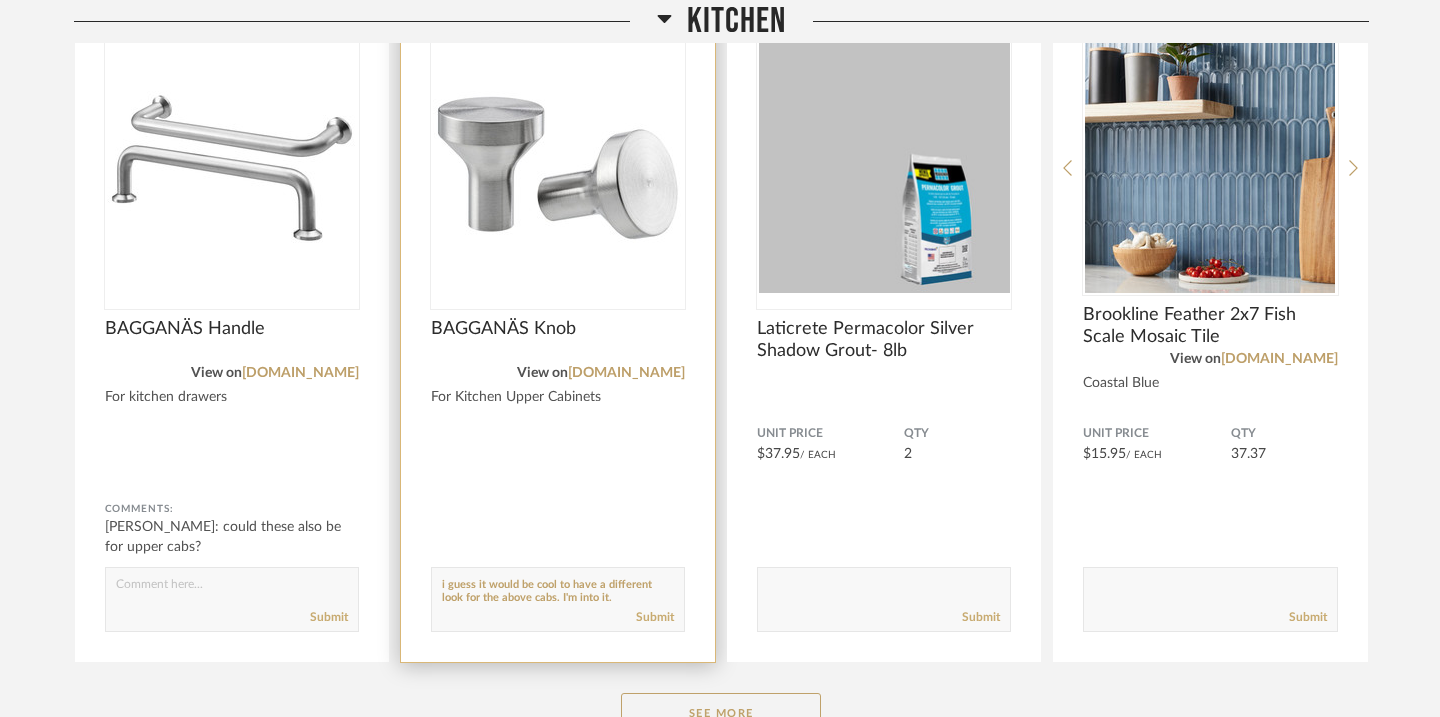 type on "i guess it would be cool to have a different look for the above cabs. I'm into it." 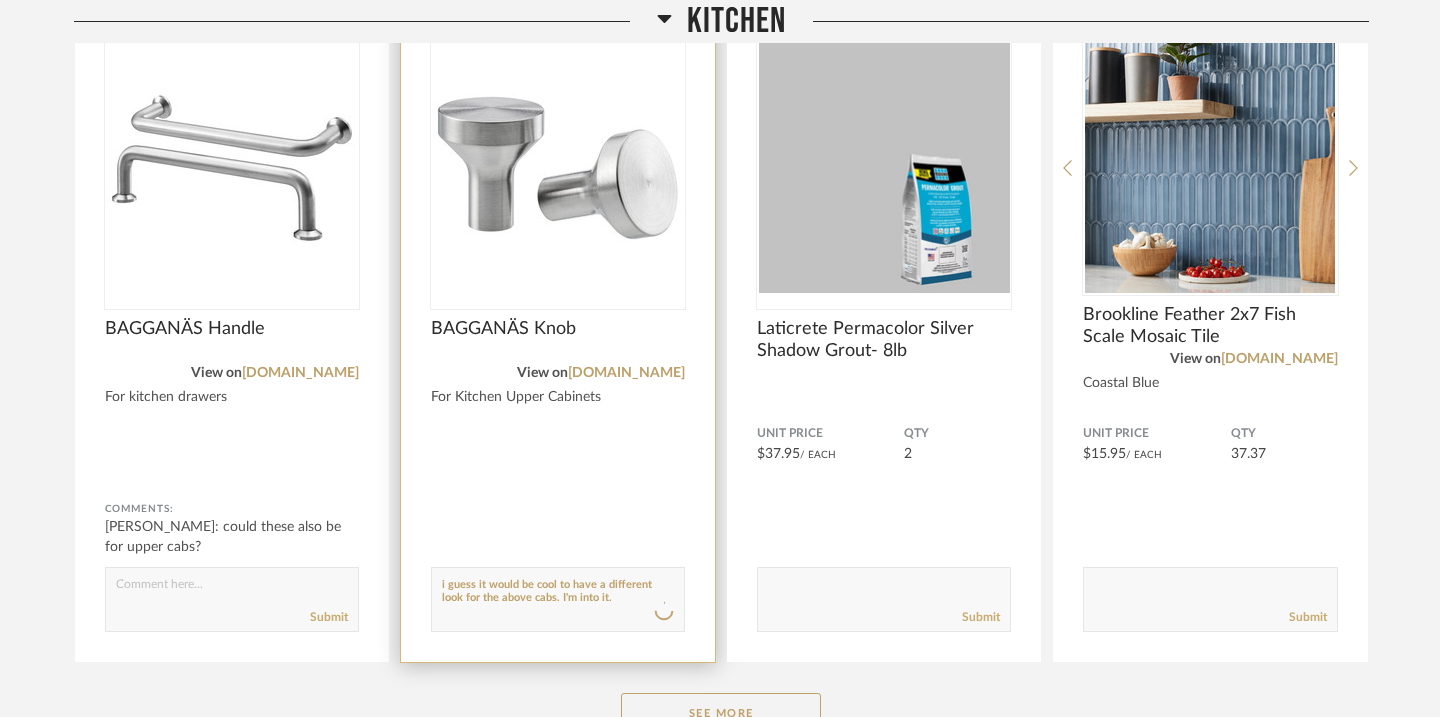 type 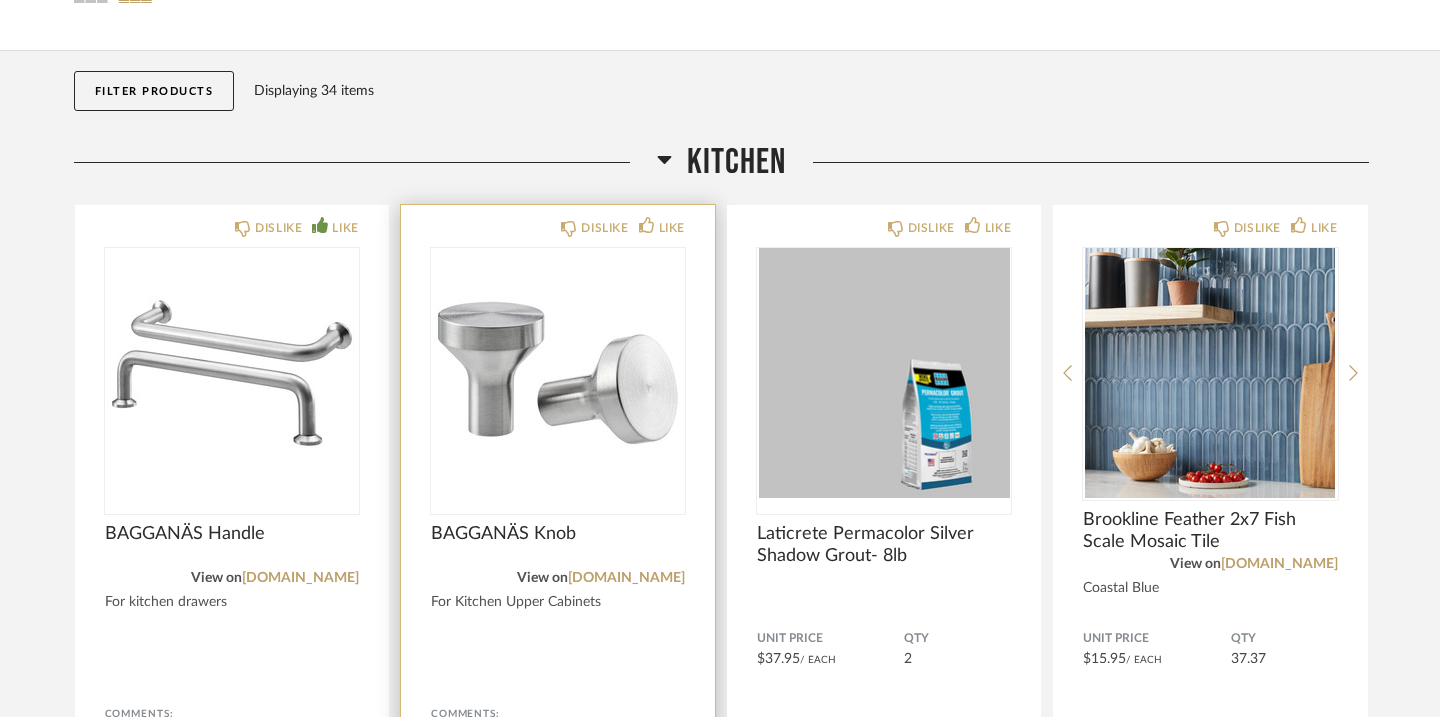 scroll, scrollTop: 97, scrollLeft: 0, axis: vertical 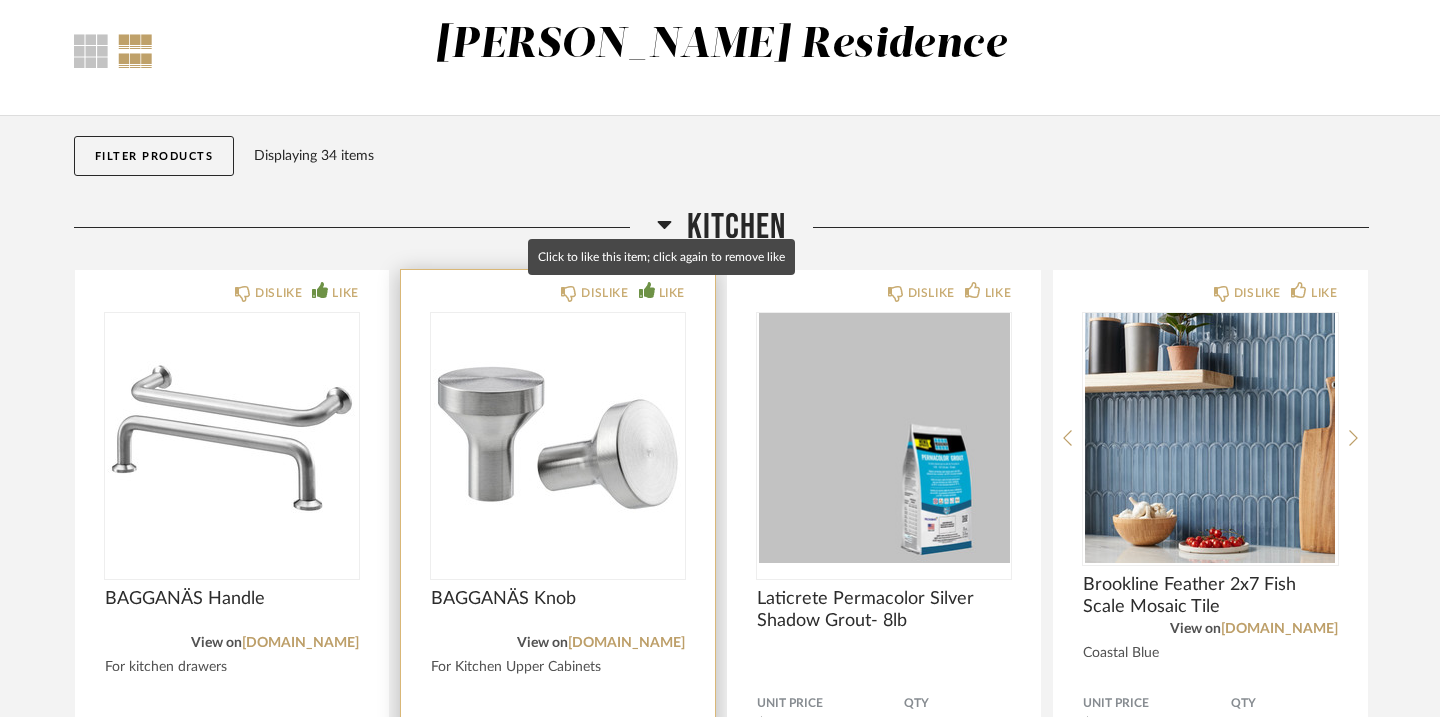 click 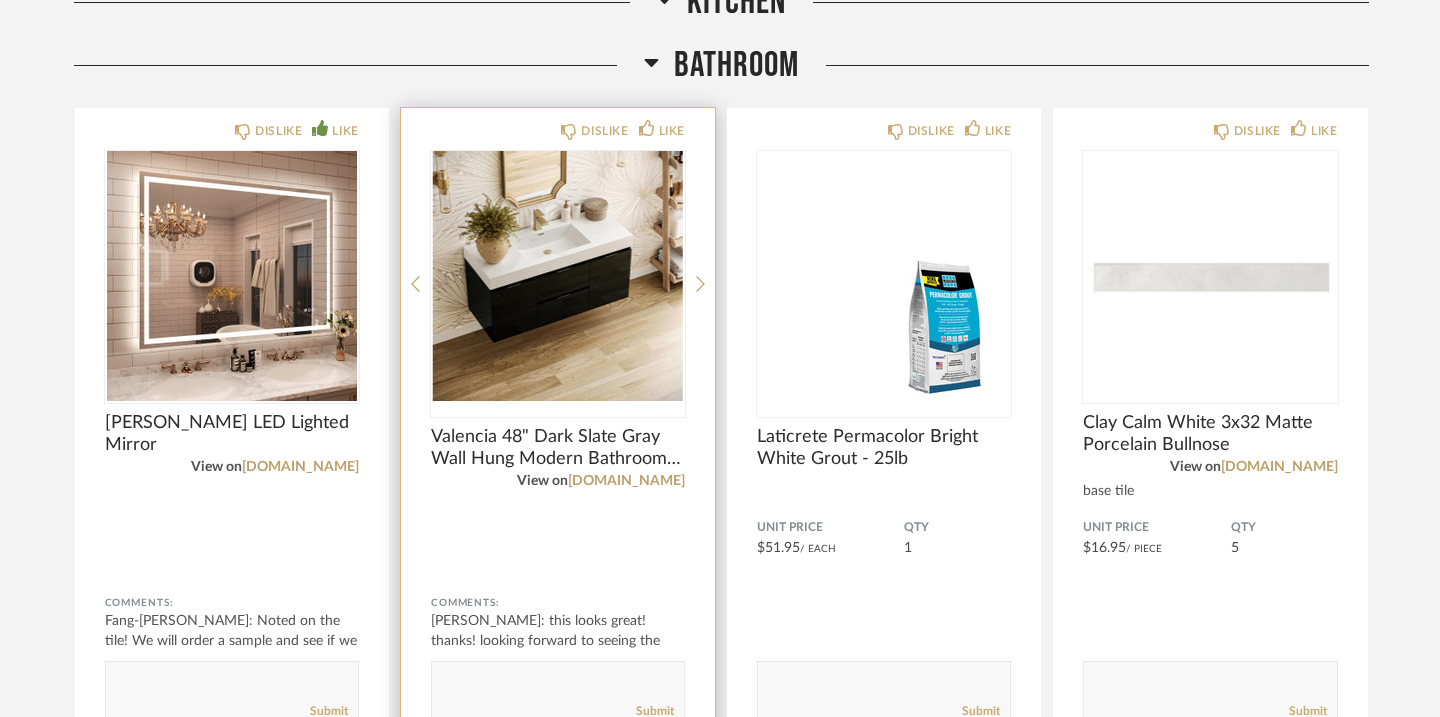 scroll, scrollTop: 1098, scrollLeft: 0, axis: vertical 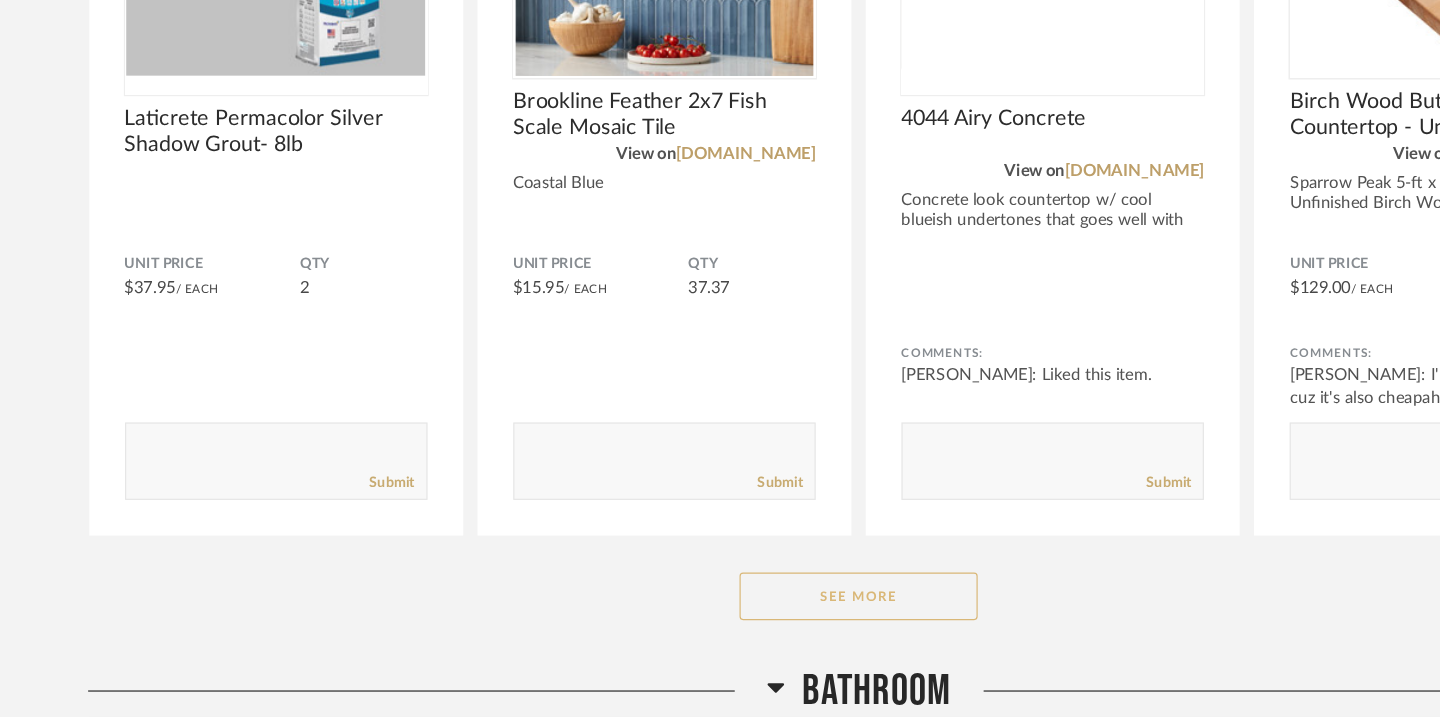 click on "See More" 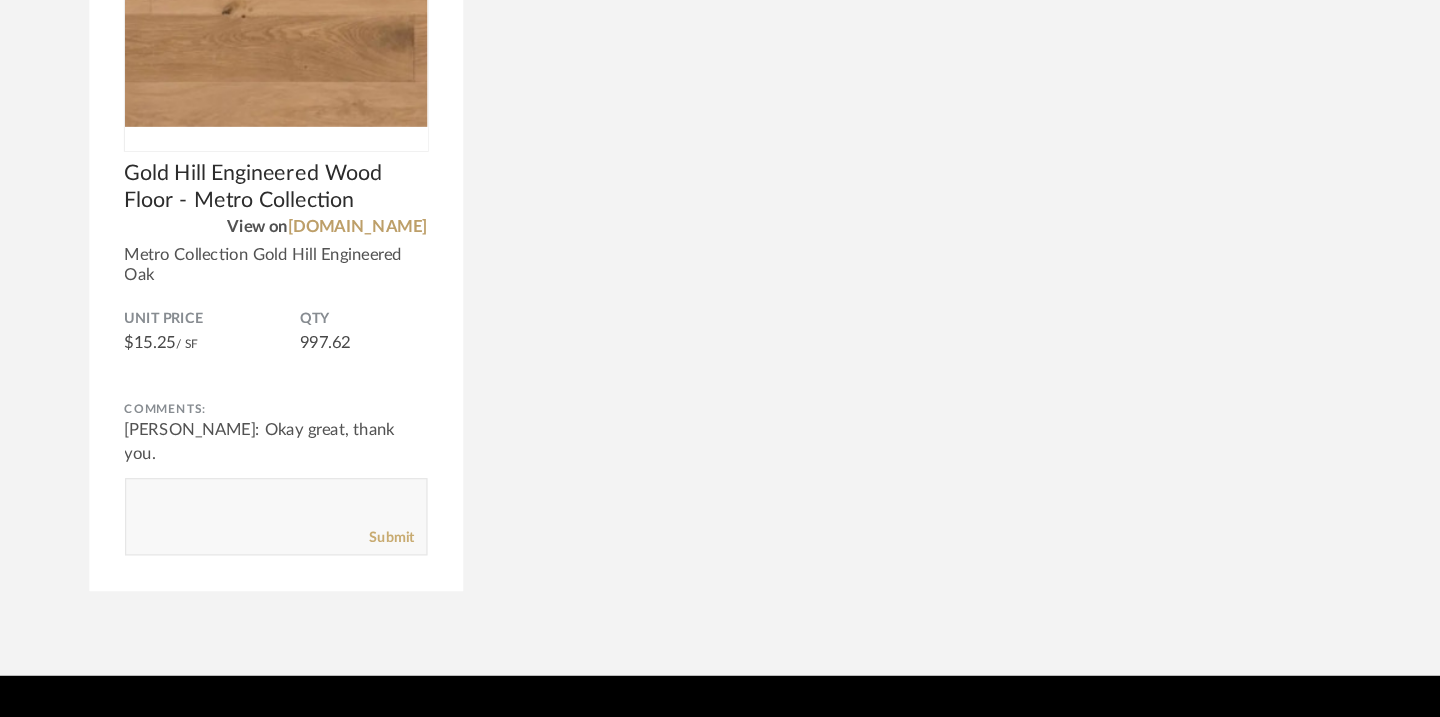scroll, scrollTop: 2856, scrollLeft: 0, axis: vertical 